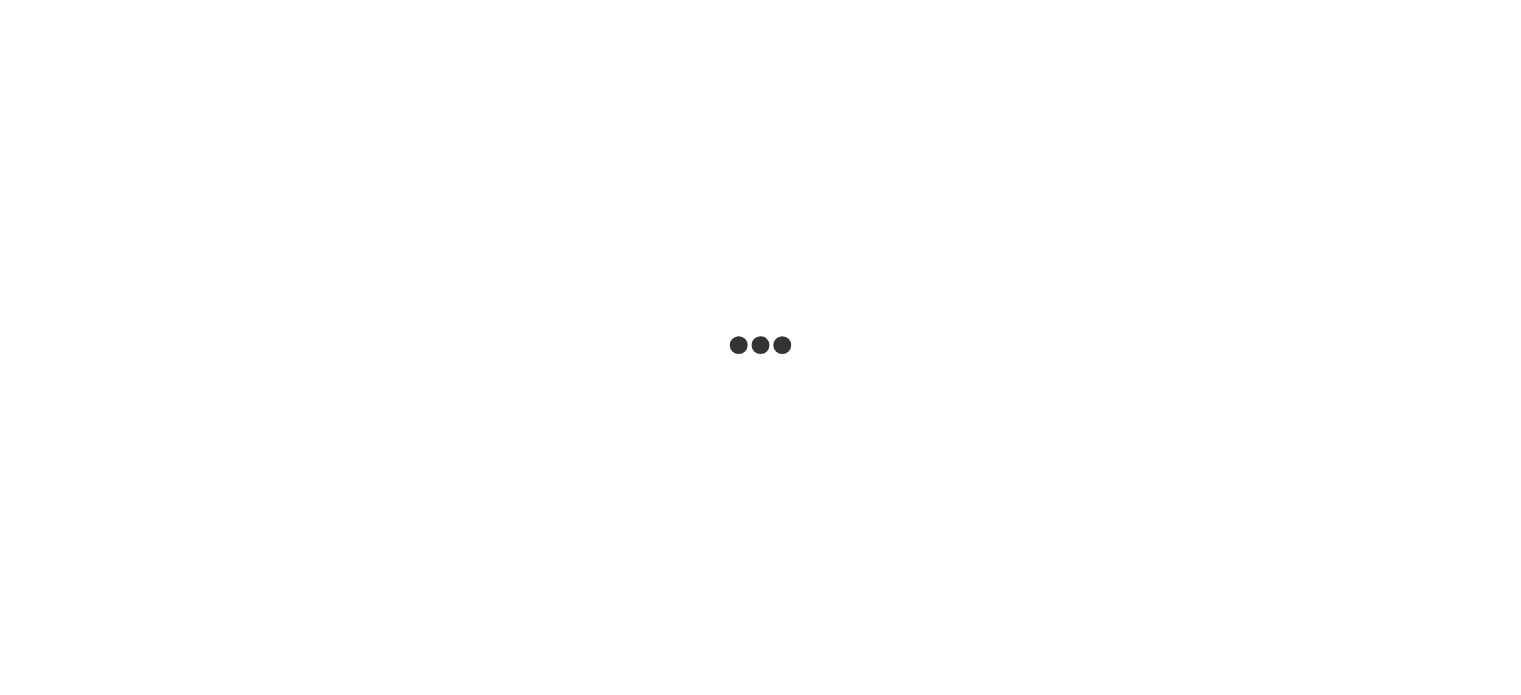 scroll, scrollTop: 0, scrollLeft: 0, axis: both 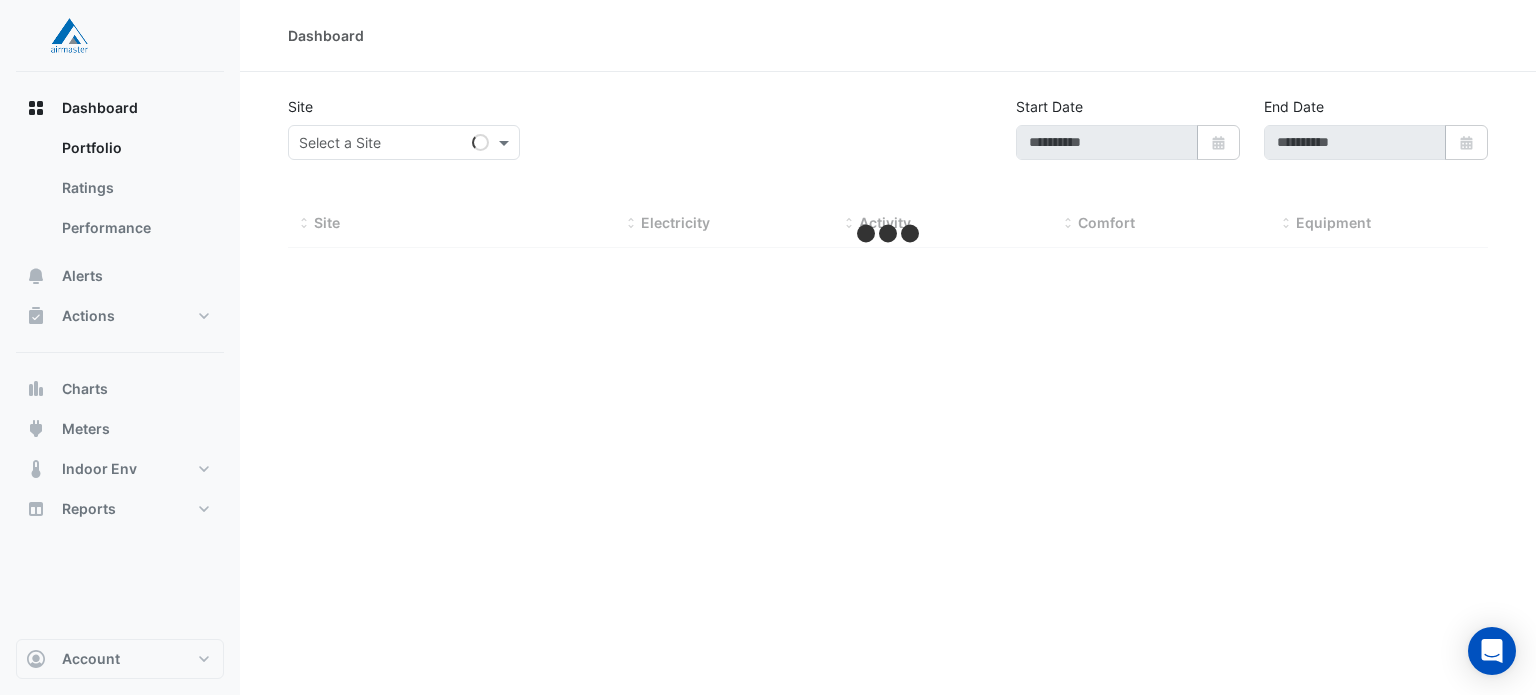 type on "**********" 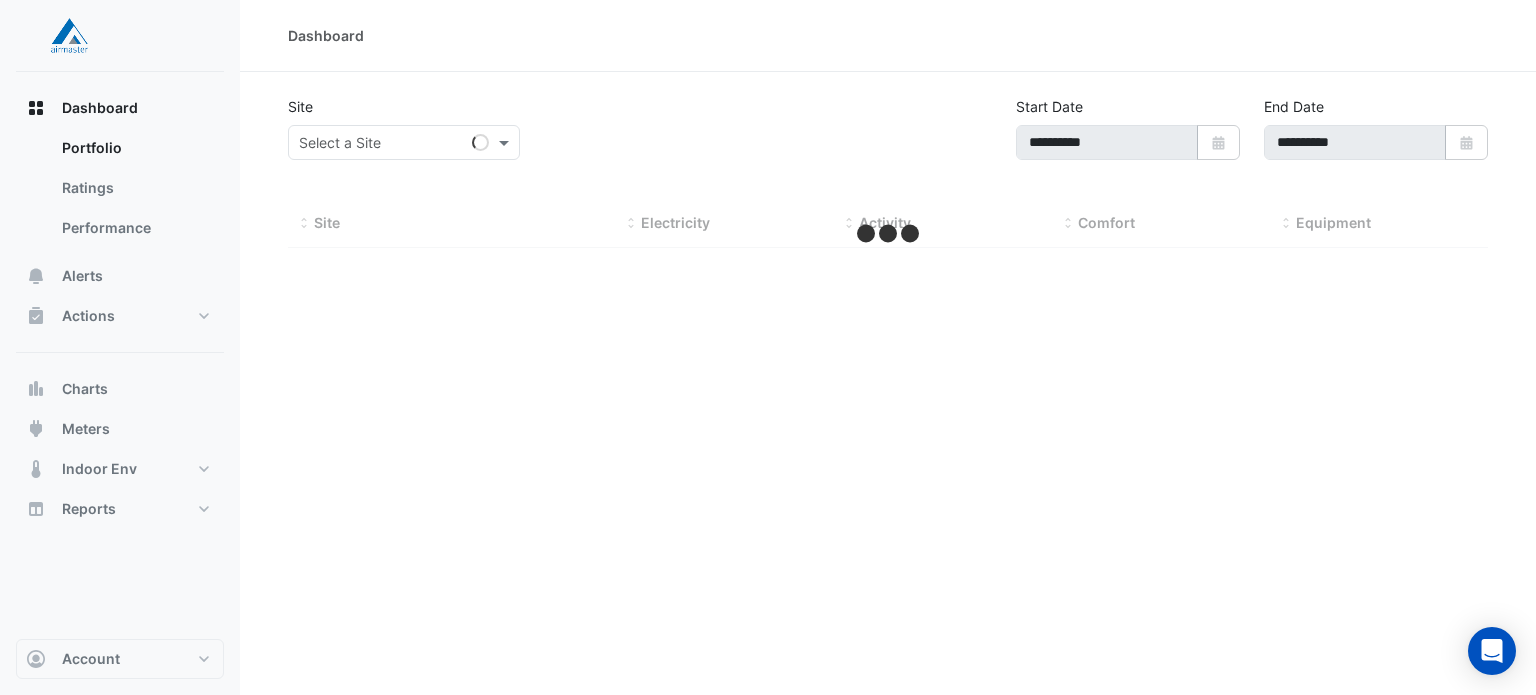select on "***" 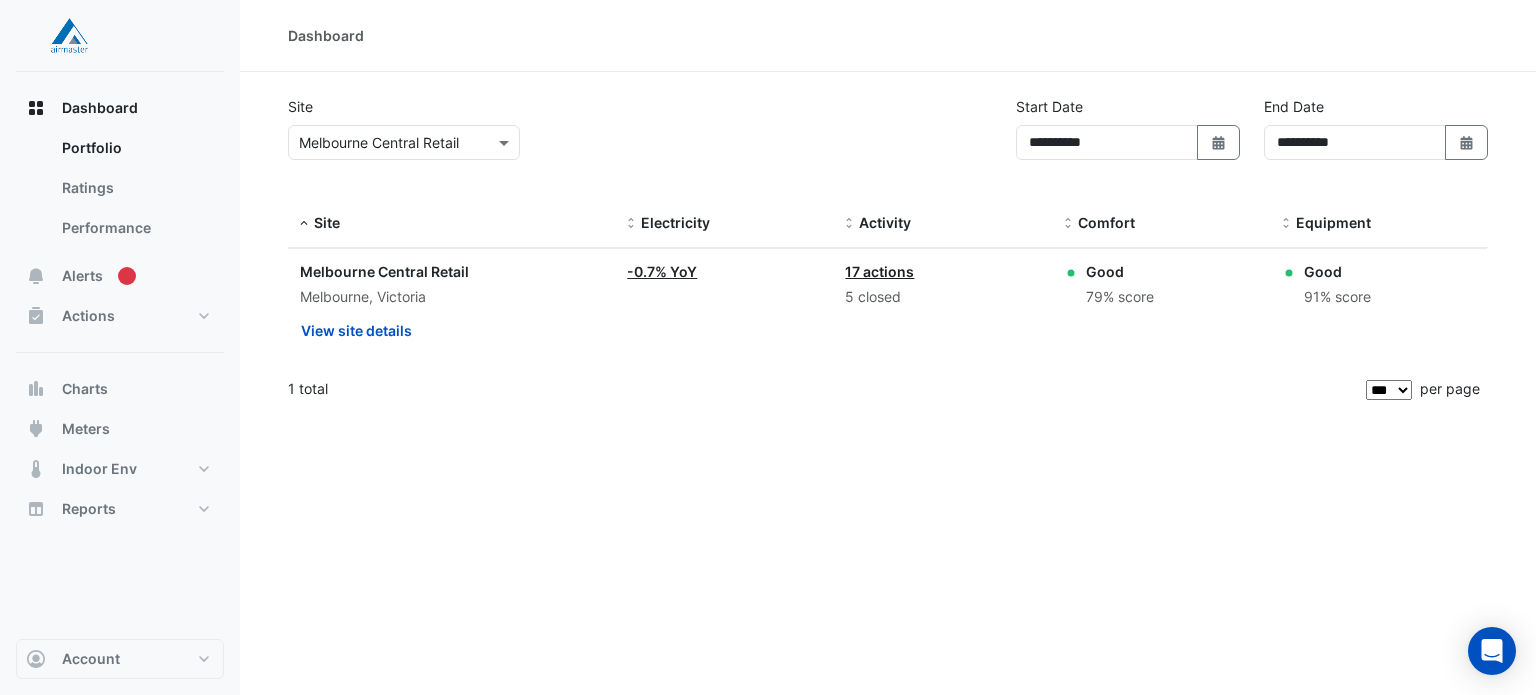 click on "17 actions" 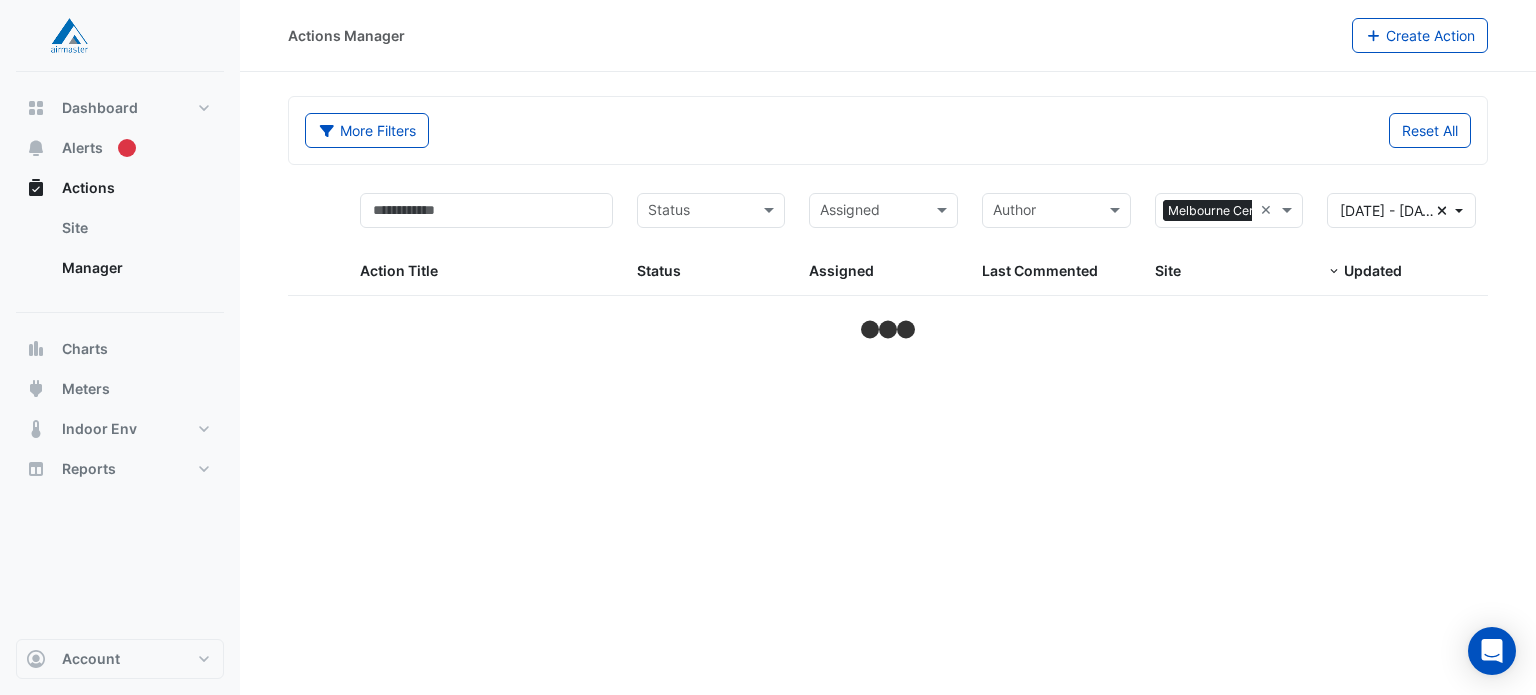 select on "***" 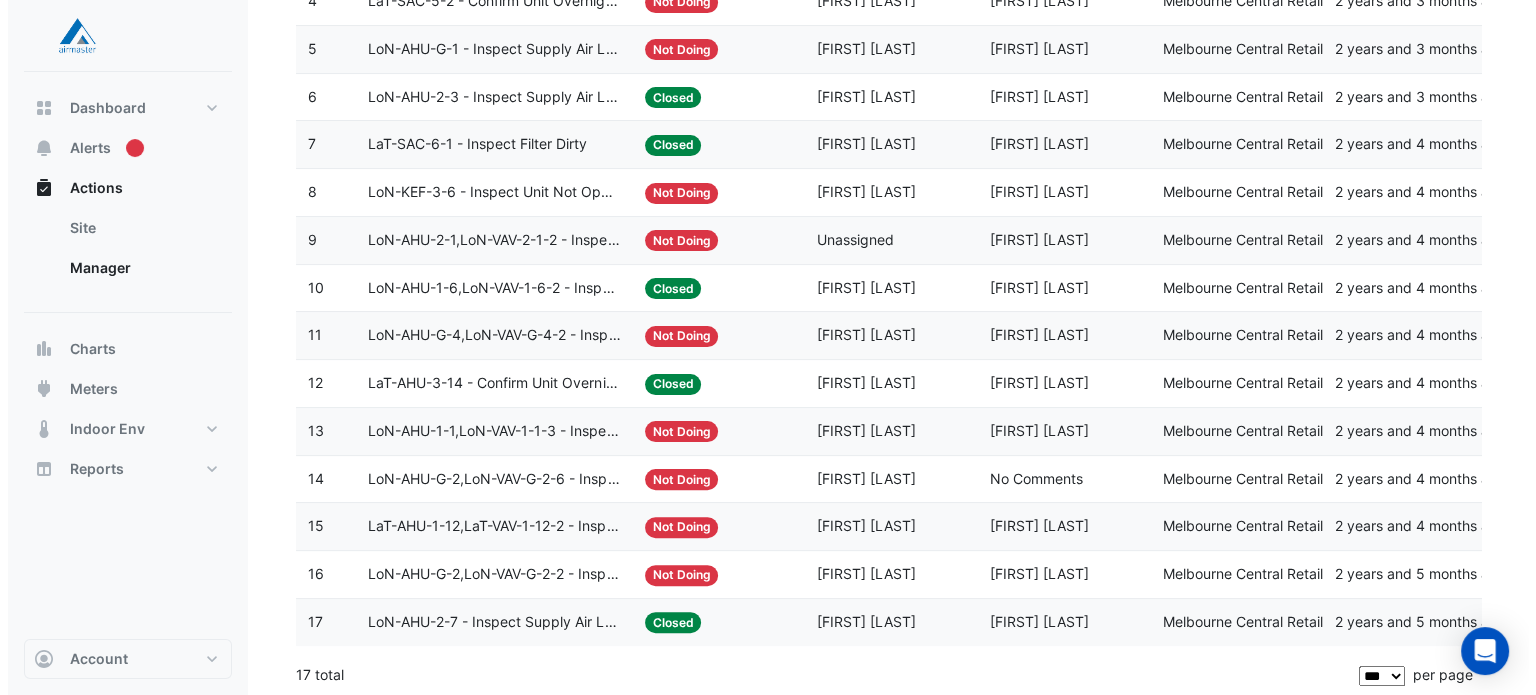 scroll, scrollTop: 0, scrollLeft: 0, axis: both 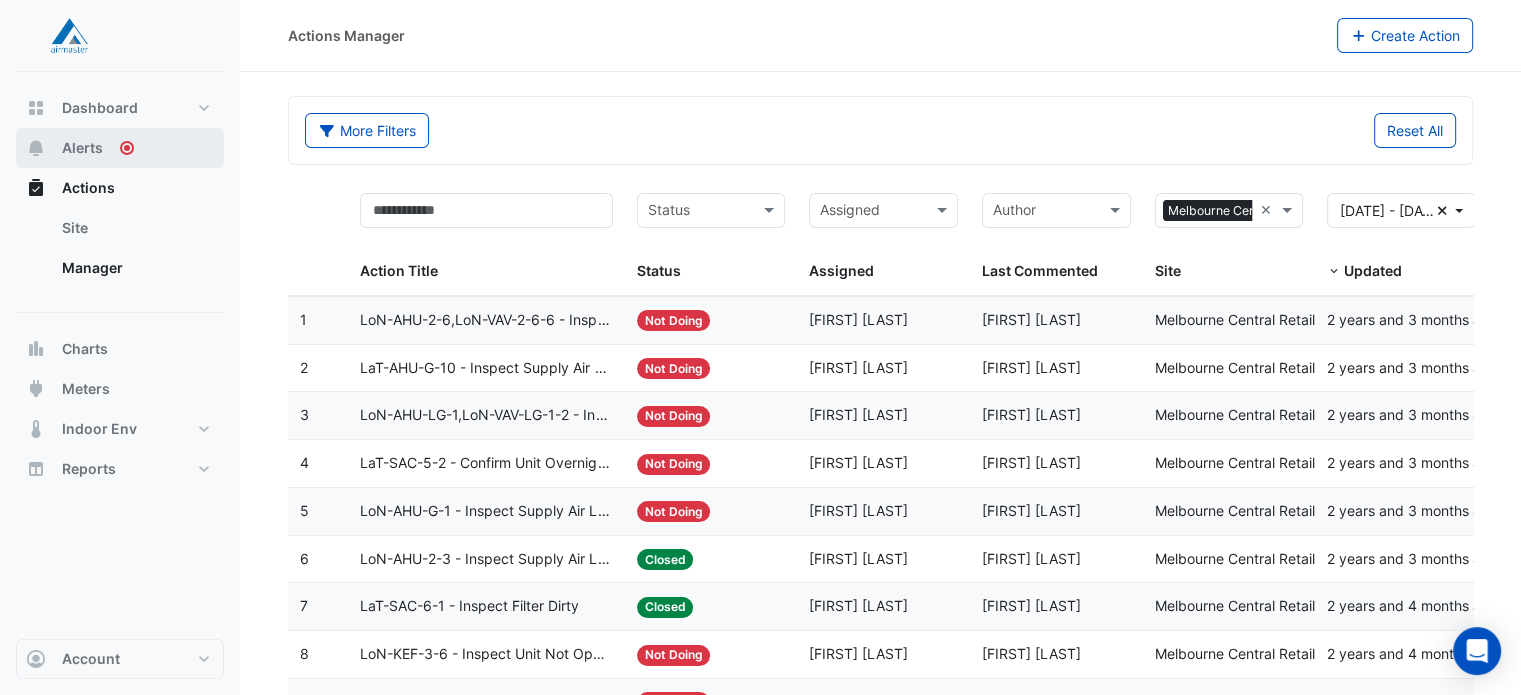 click on "Alerts" at bounding box center (82, 148) 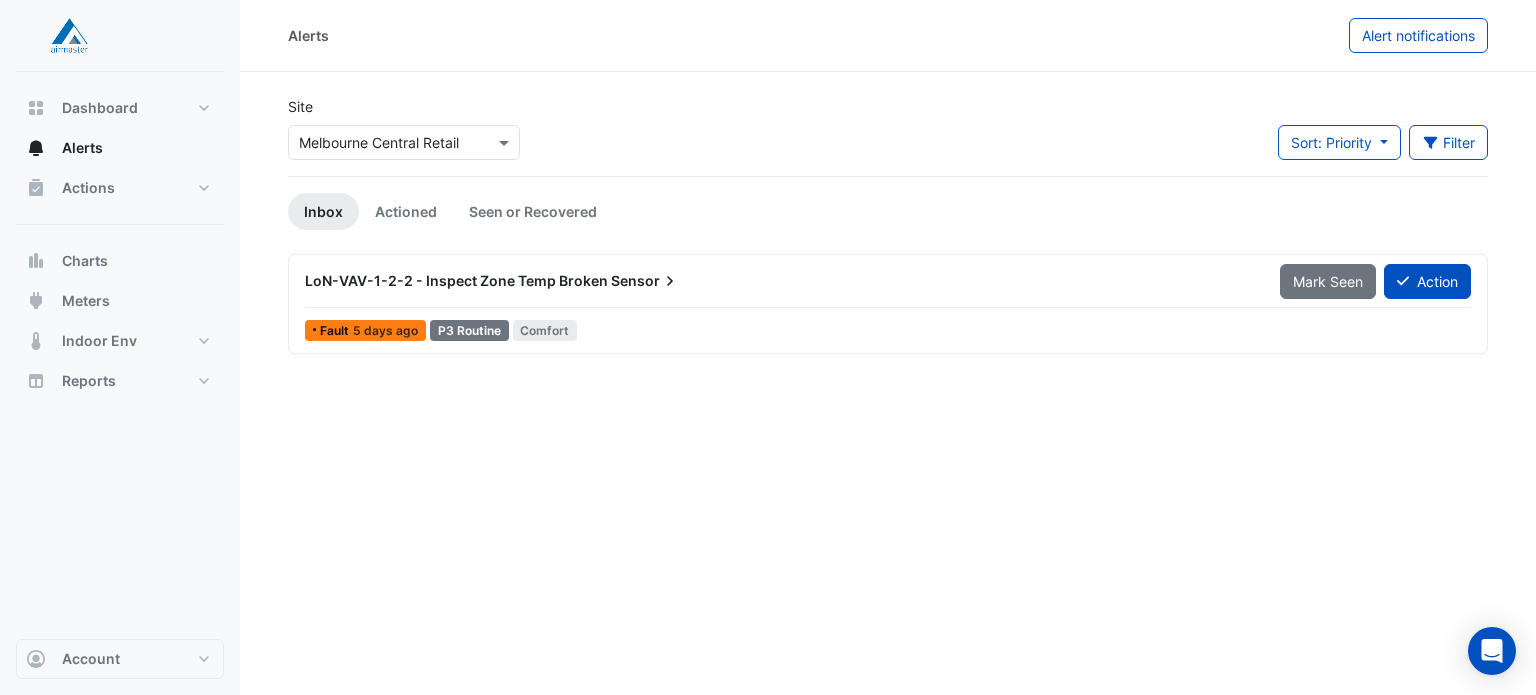 click on "LoN-VAV-1-2-2 - Inspect Zone Temp Broken" at bounding box center (456, 280) 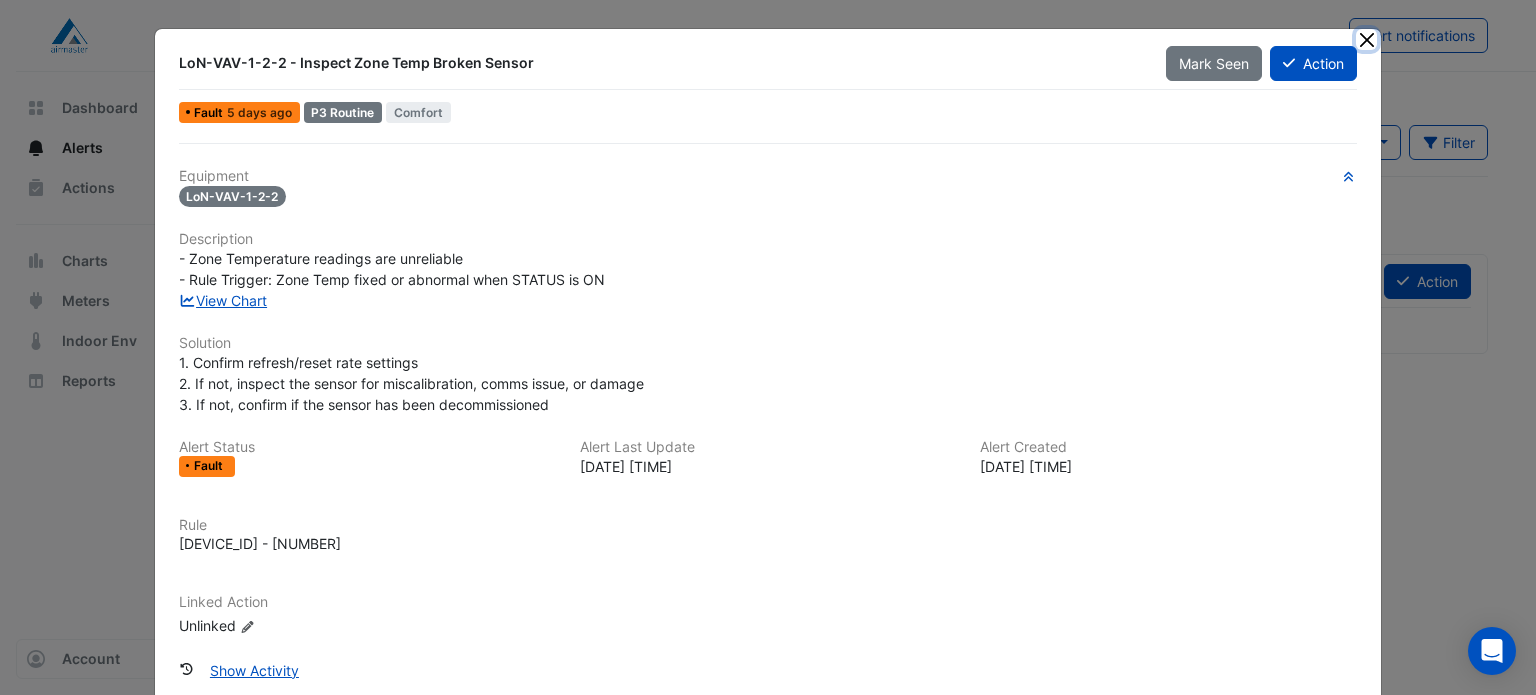 scroll, scrollTop: 100, scrollLeft: 0, axis: vertical 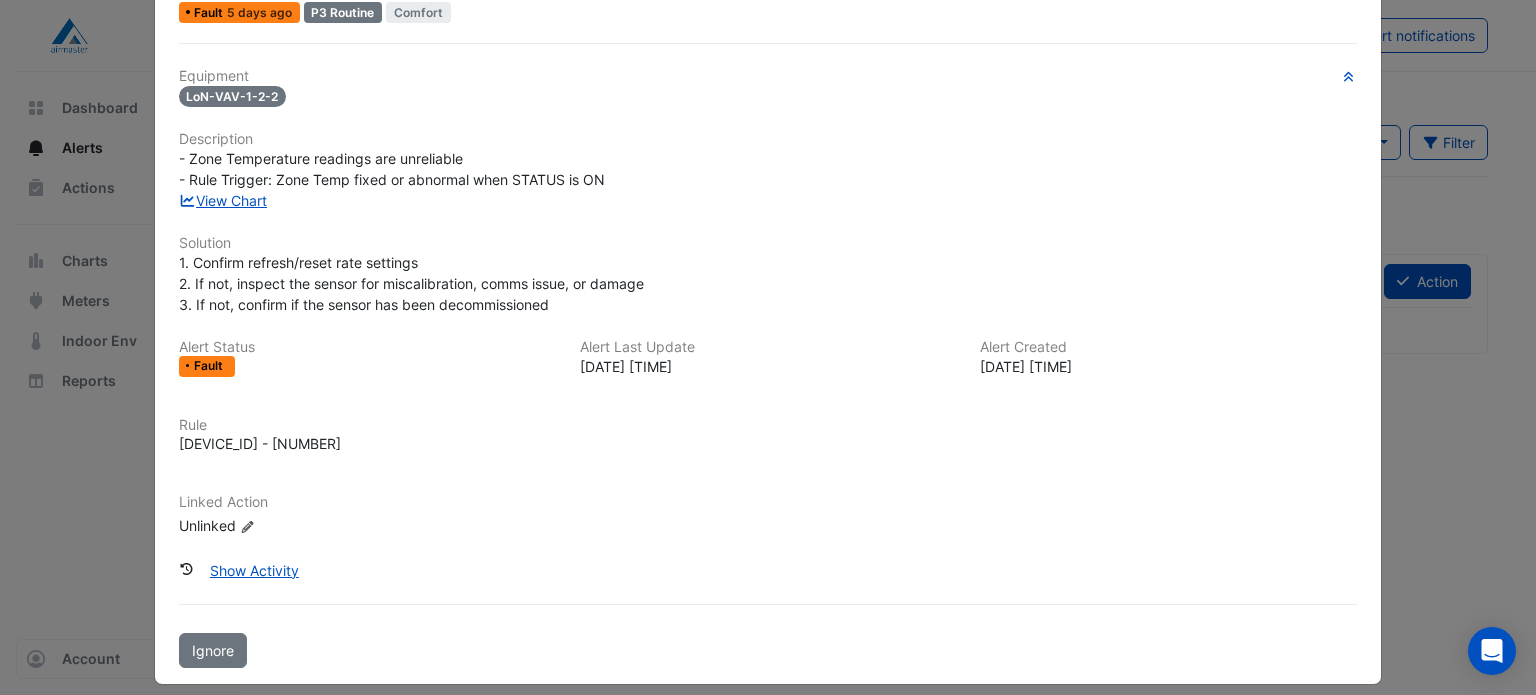 click on "Equipment" 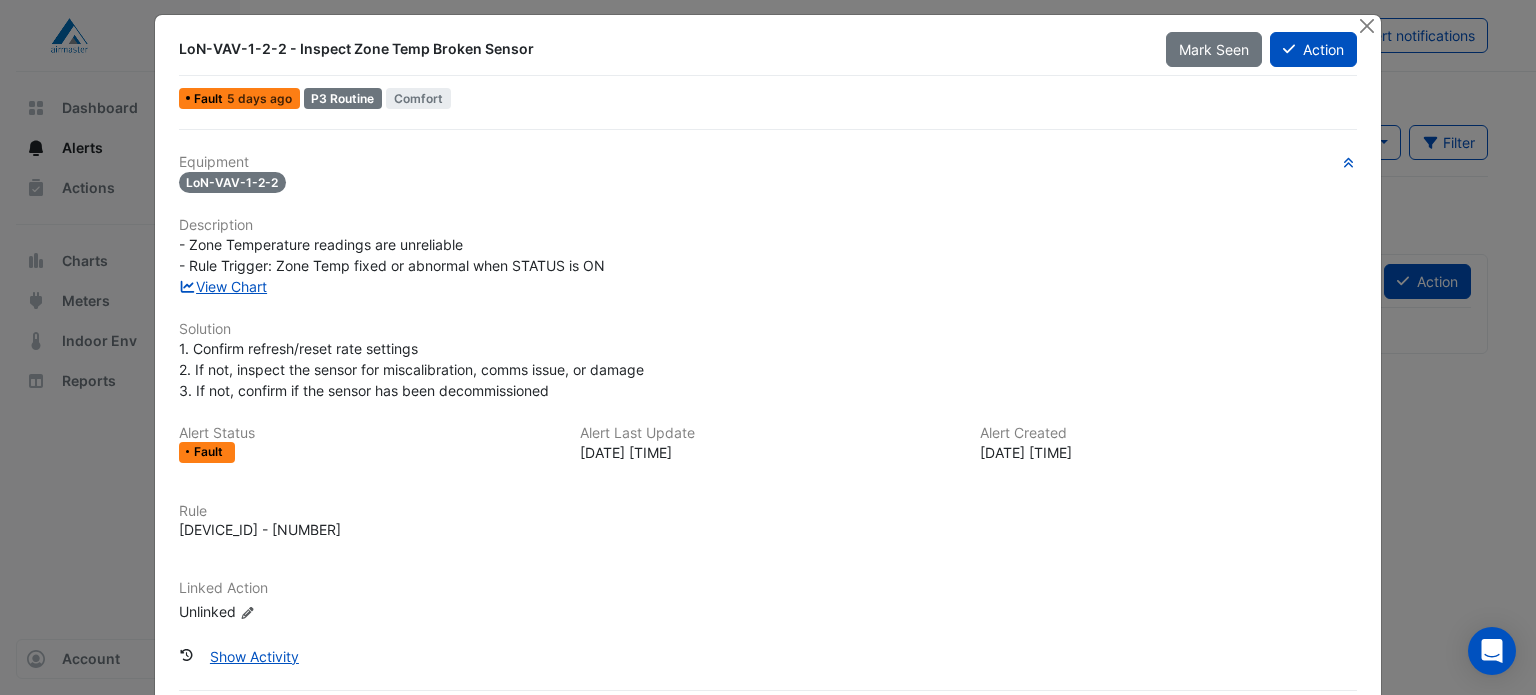 scroll, scrollTop: 0, scrollLeft: 0, axis: both 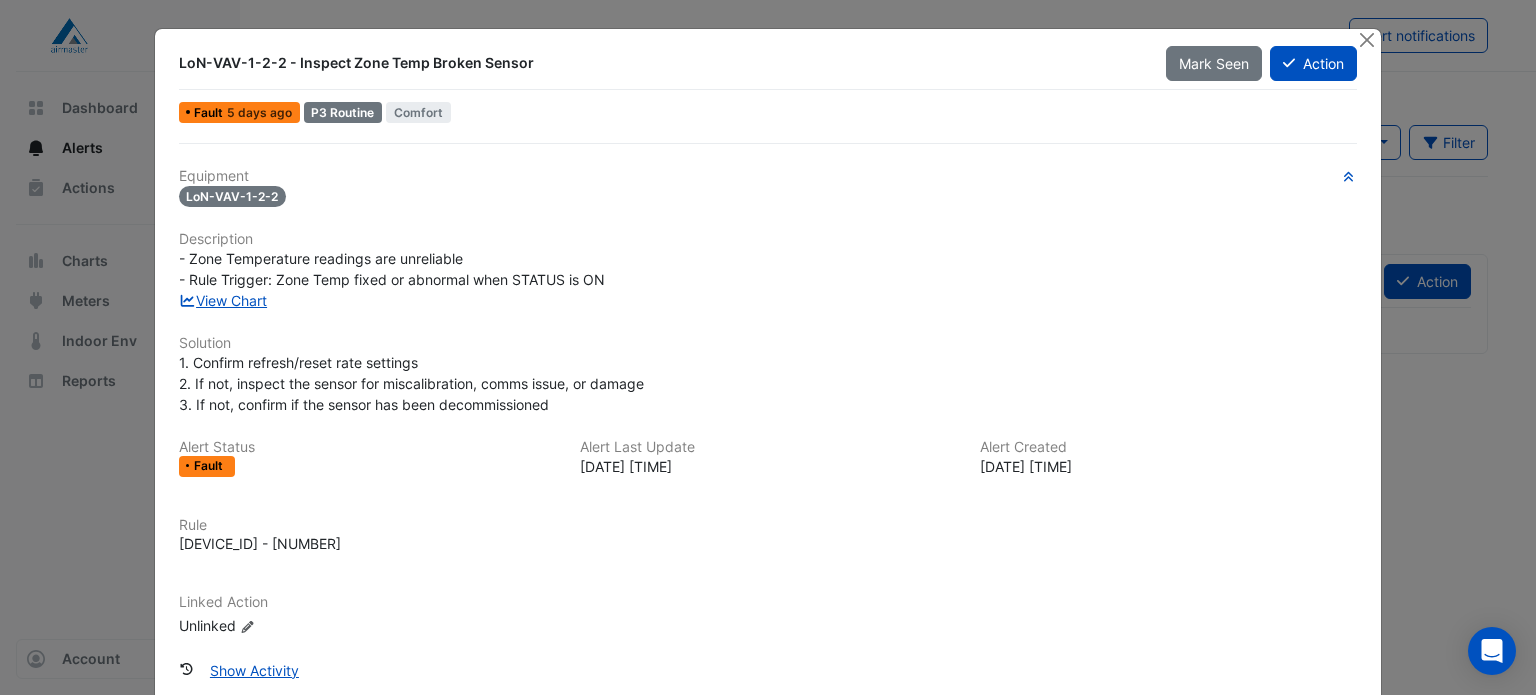click on "Edit Linked Action" 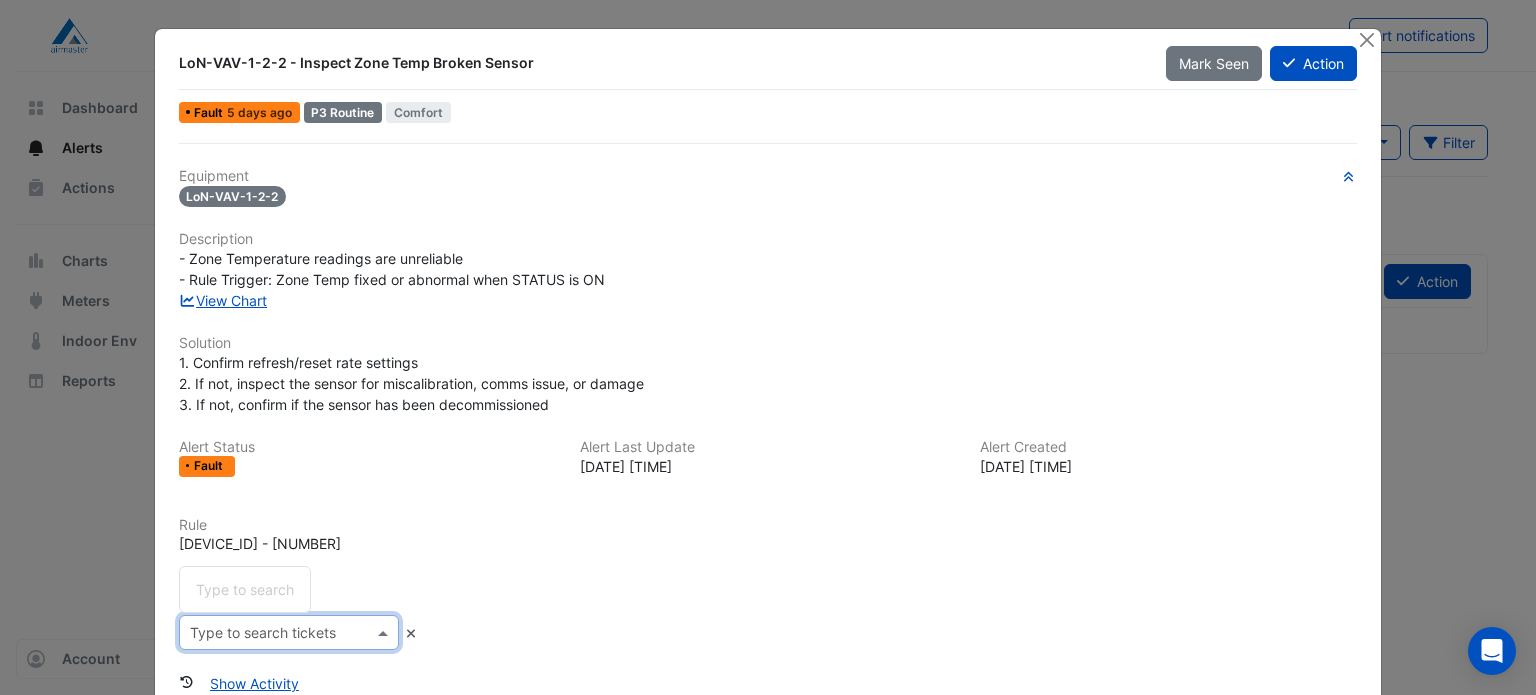 click 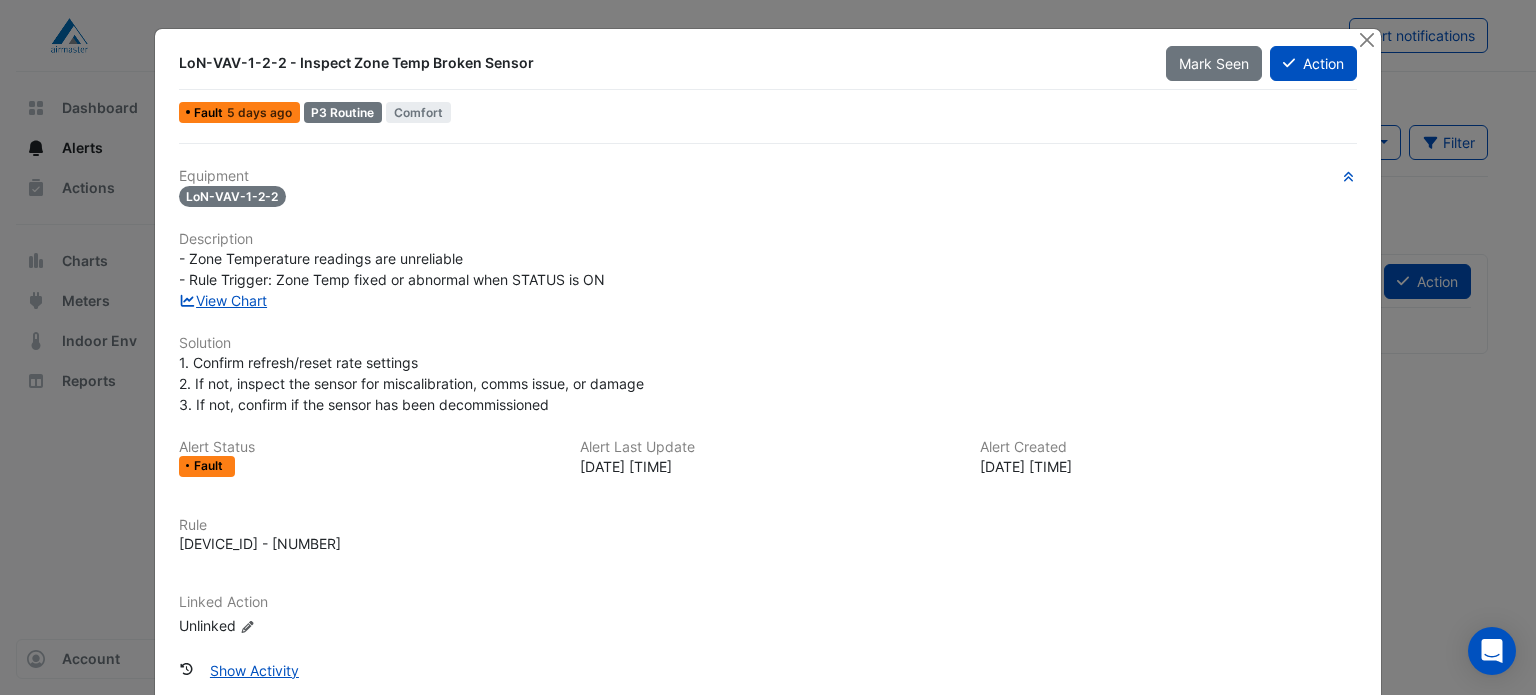 click on "Unlinked
Edit Linked Action" 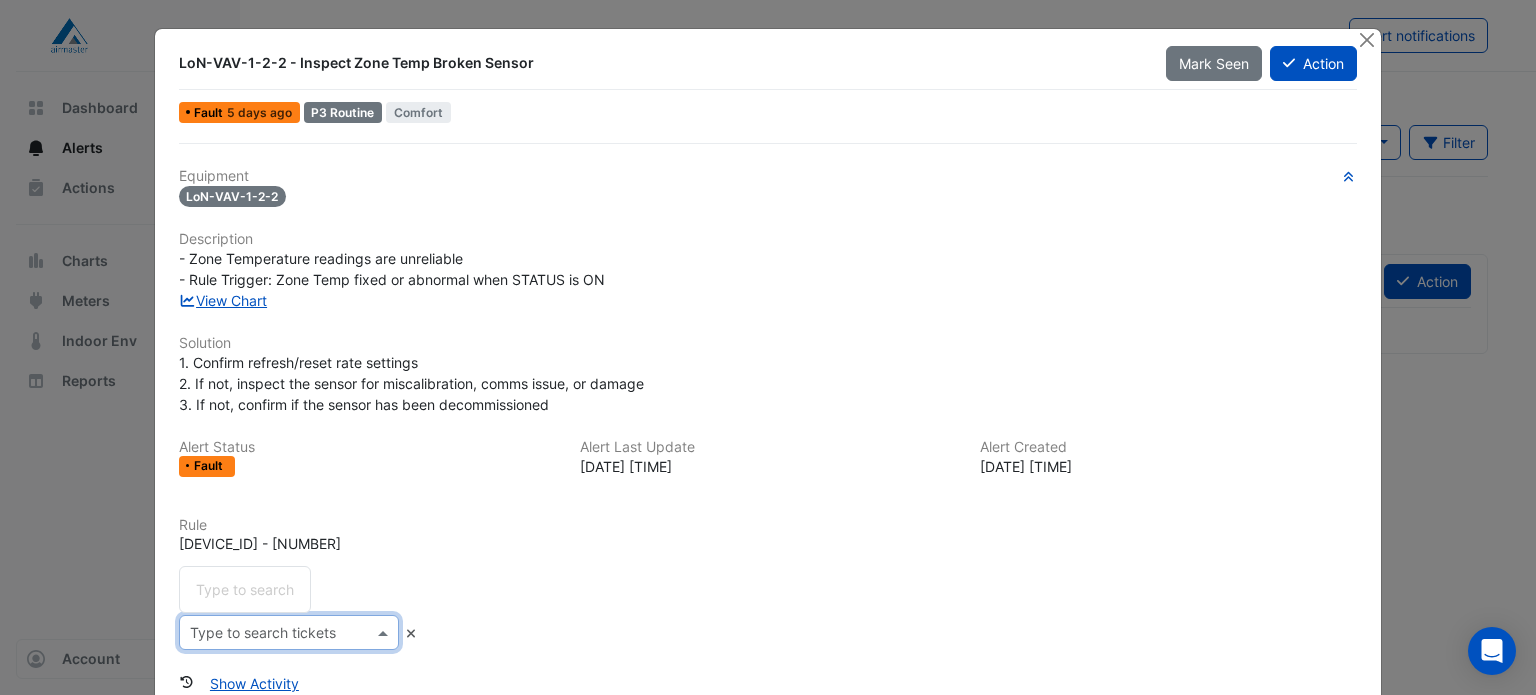 click 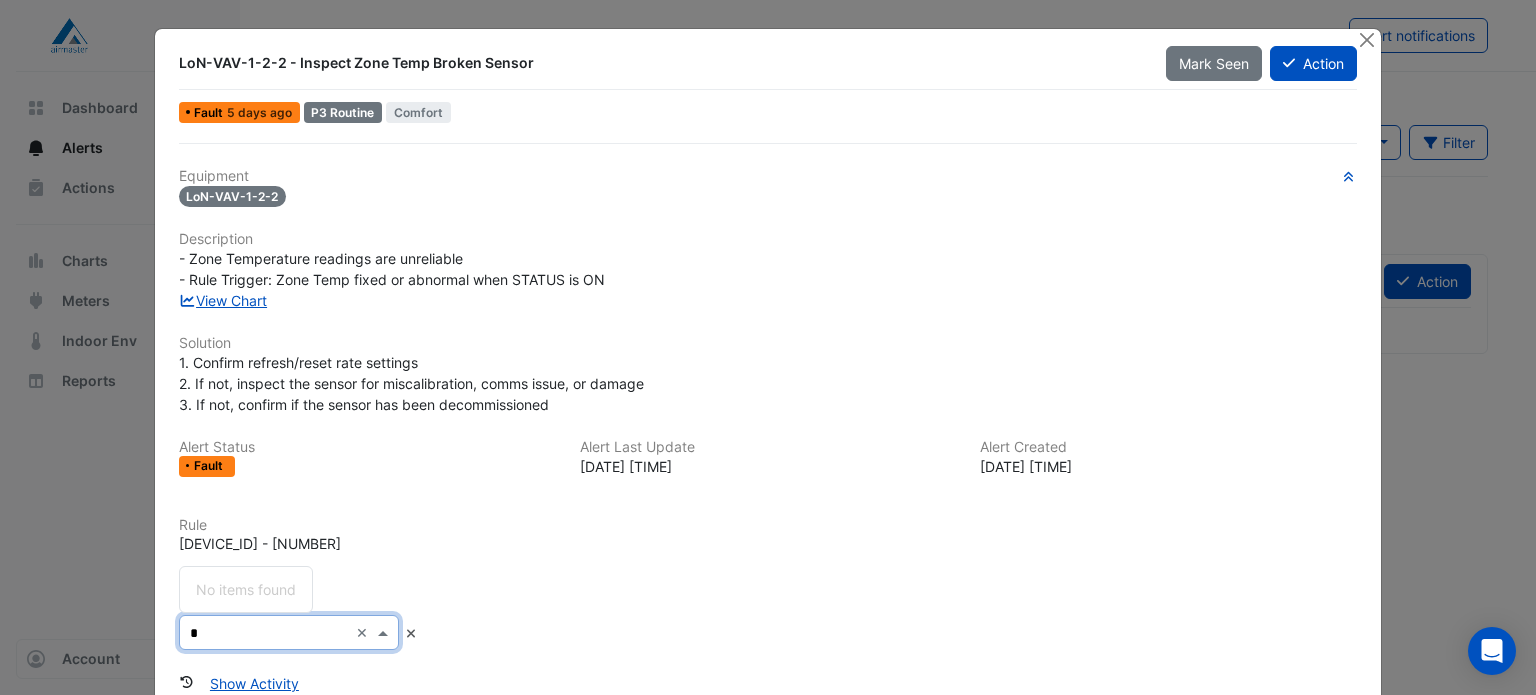 type 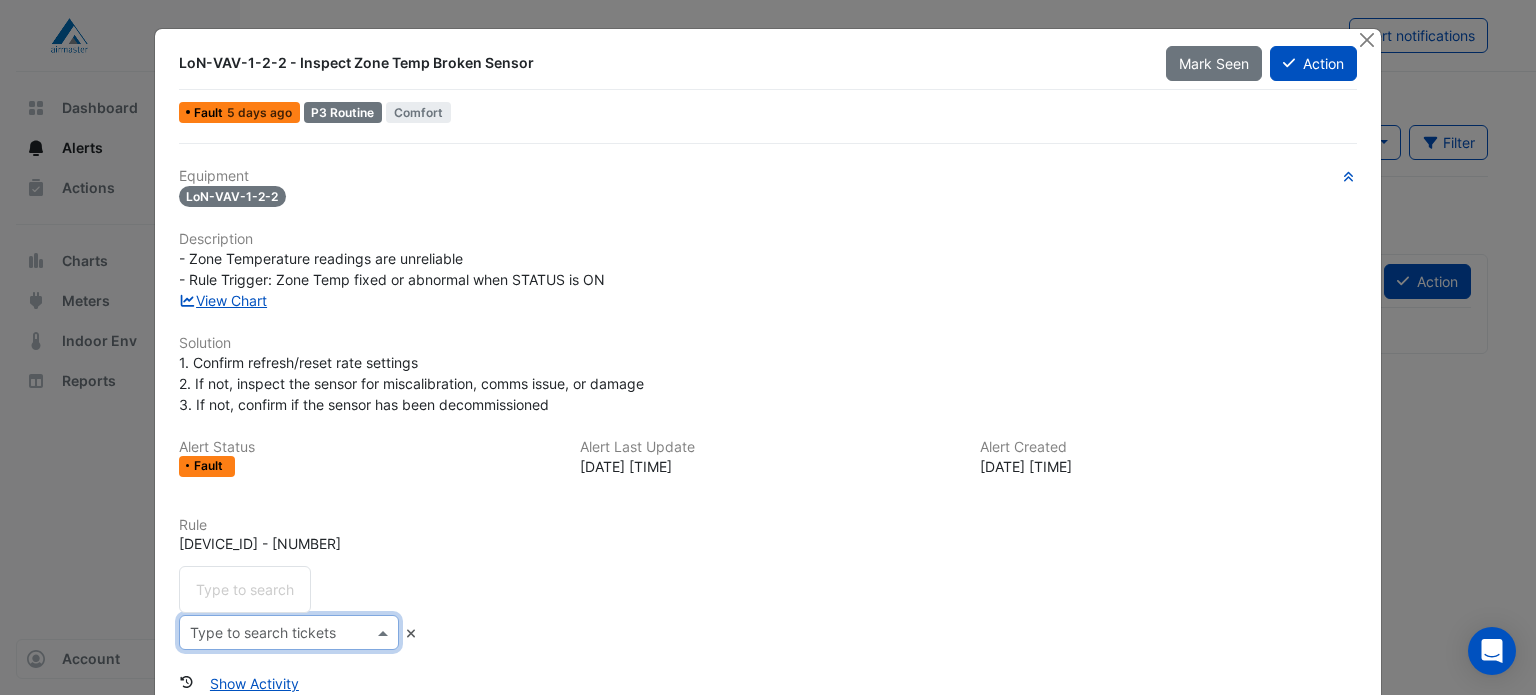 scroll, scrollTop: 128, scrollLeft: 0, axis: vertical 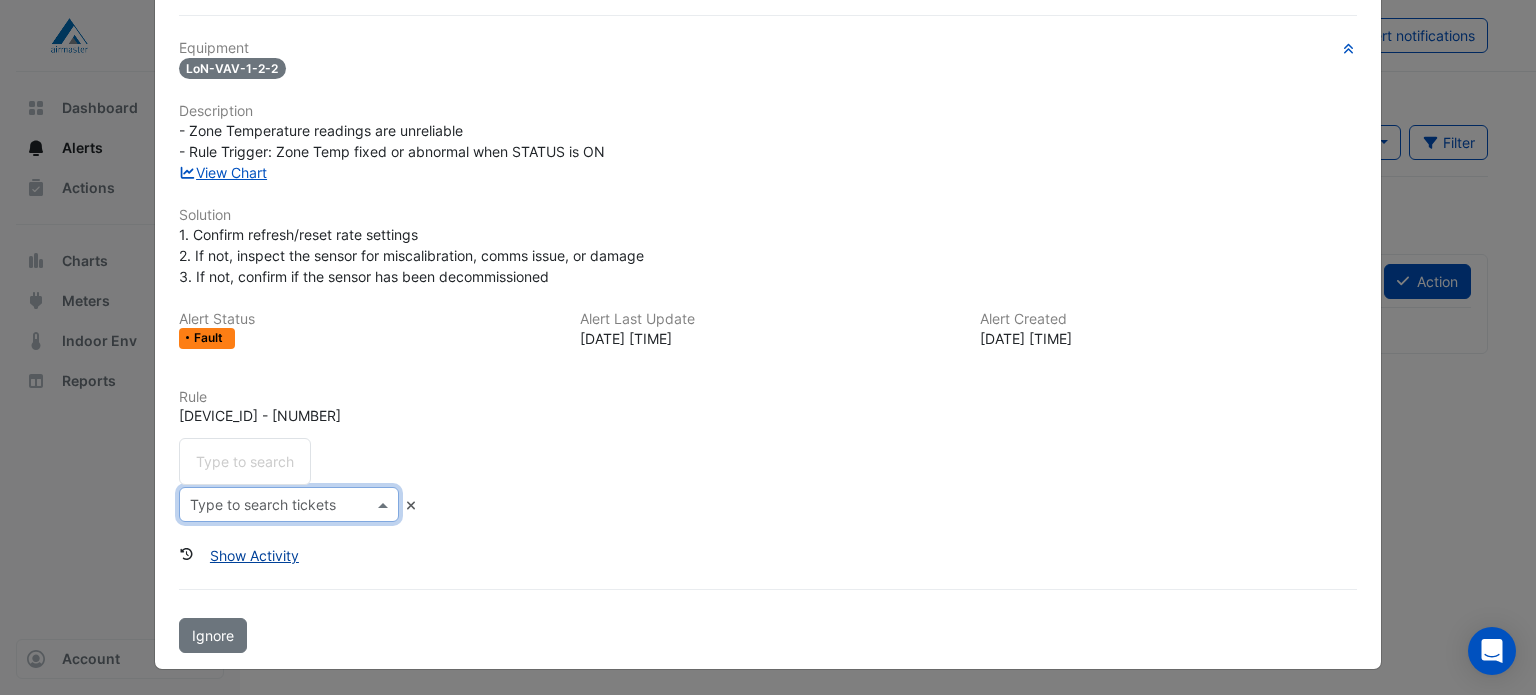 click on "Show Activity" 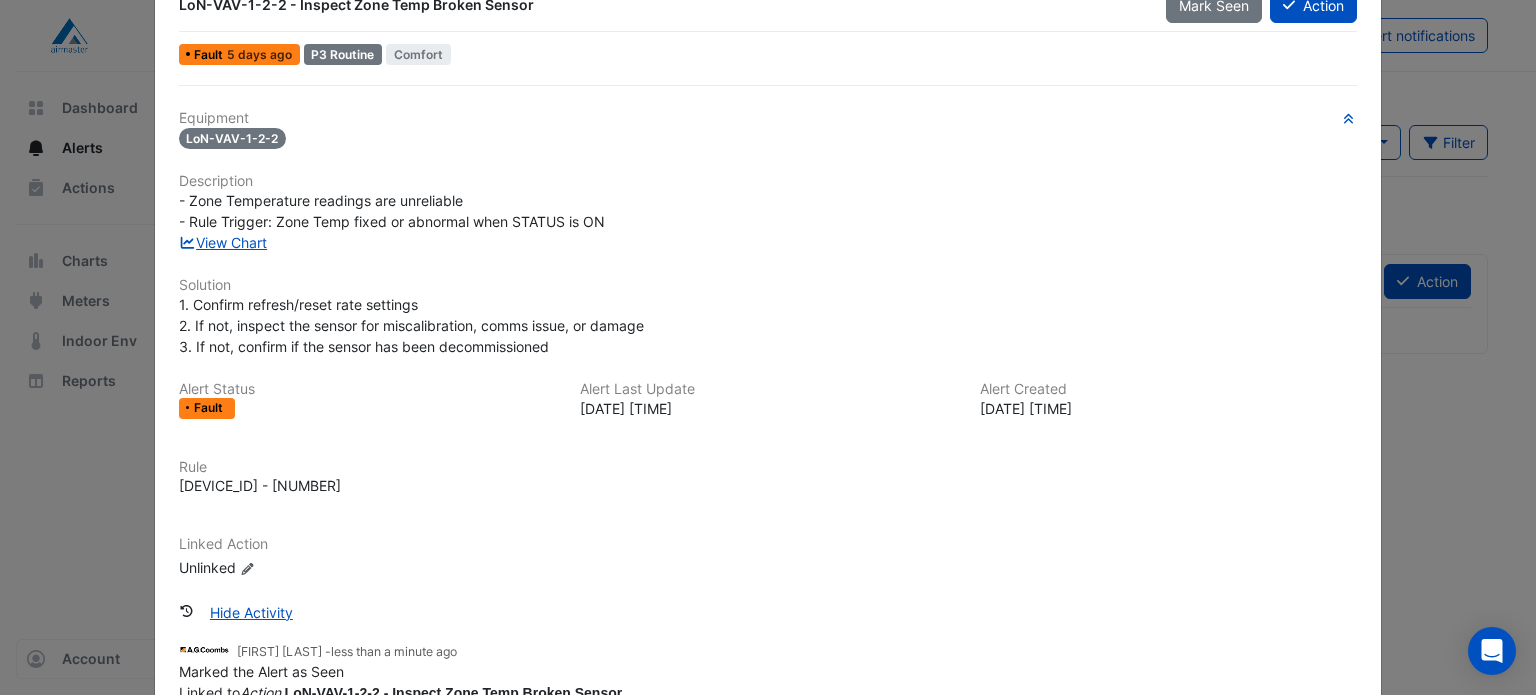 scroll, scrollTop: 0, scrollLeft: 0, axis: both 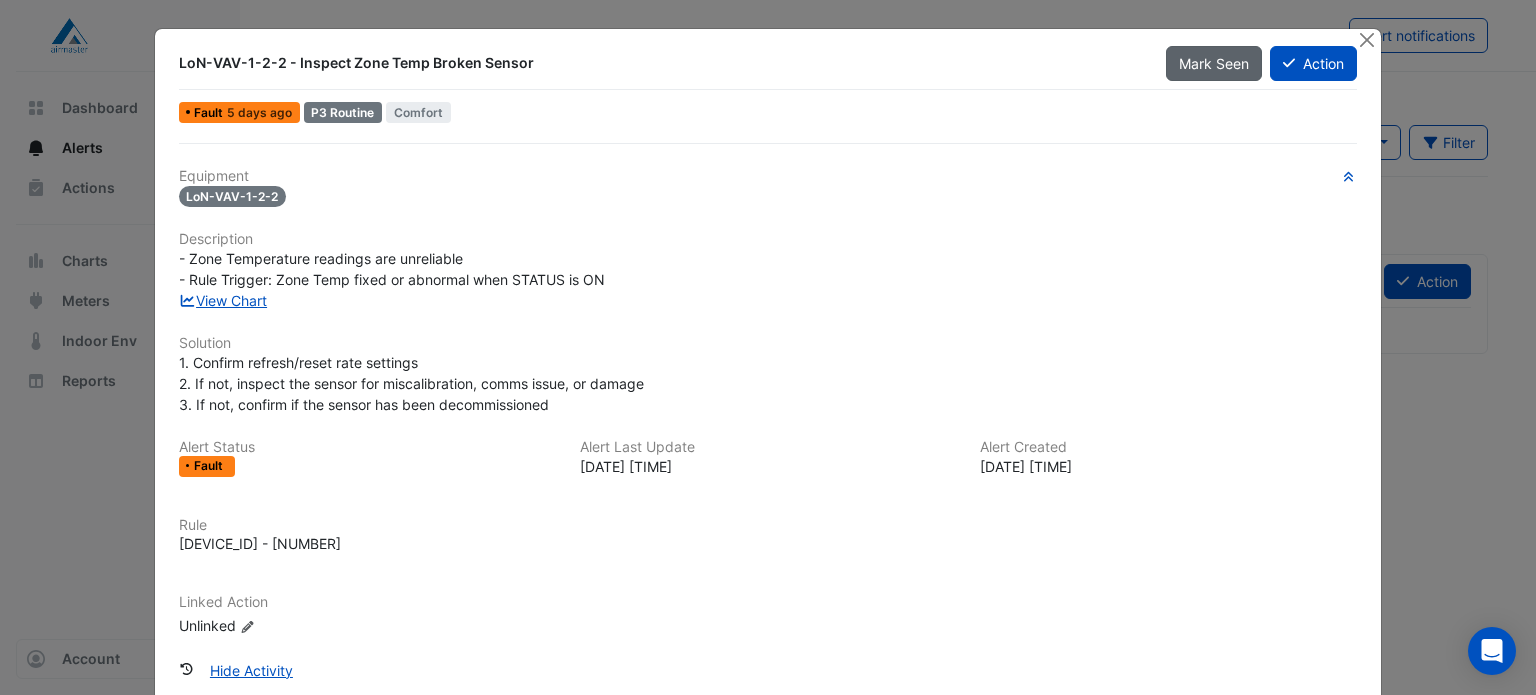 click on "Mark Seen" 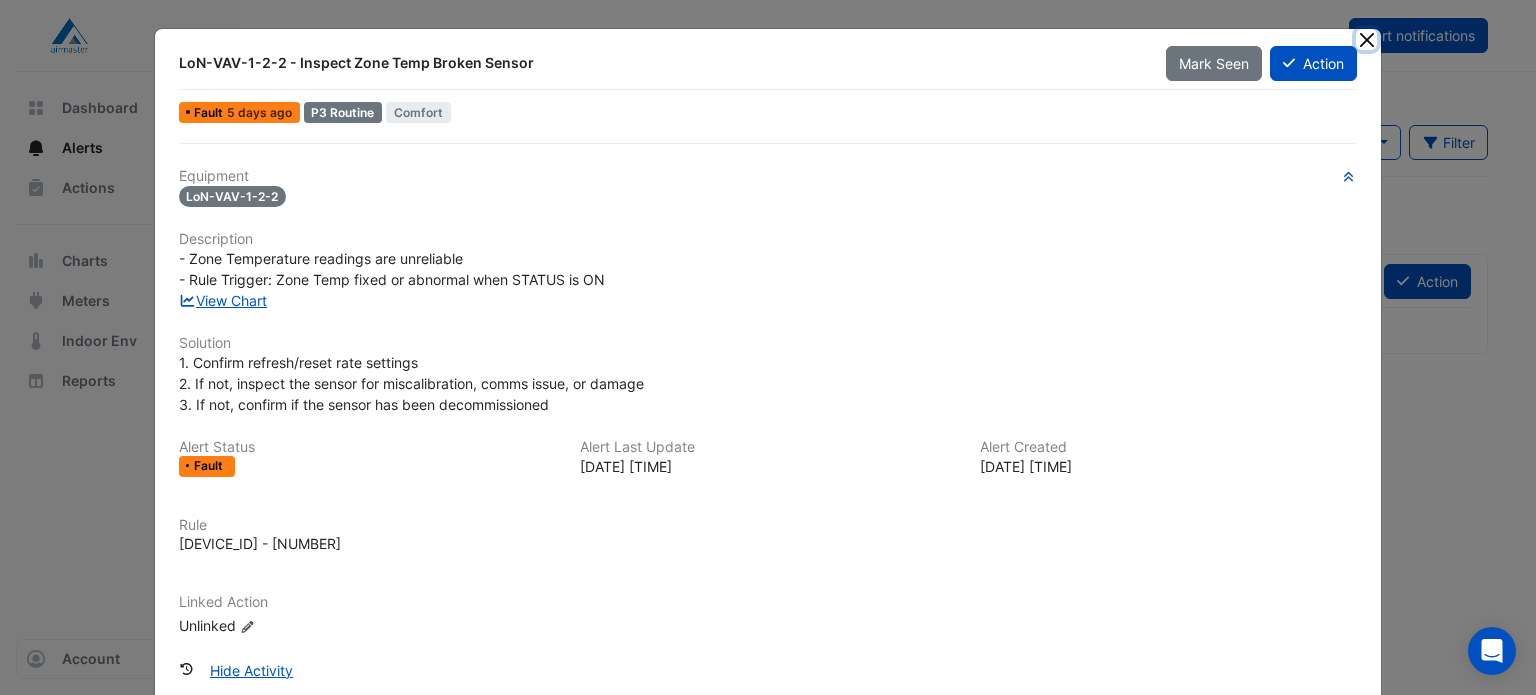 click 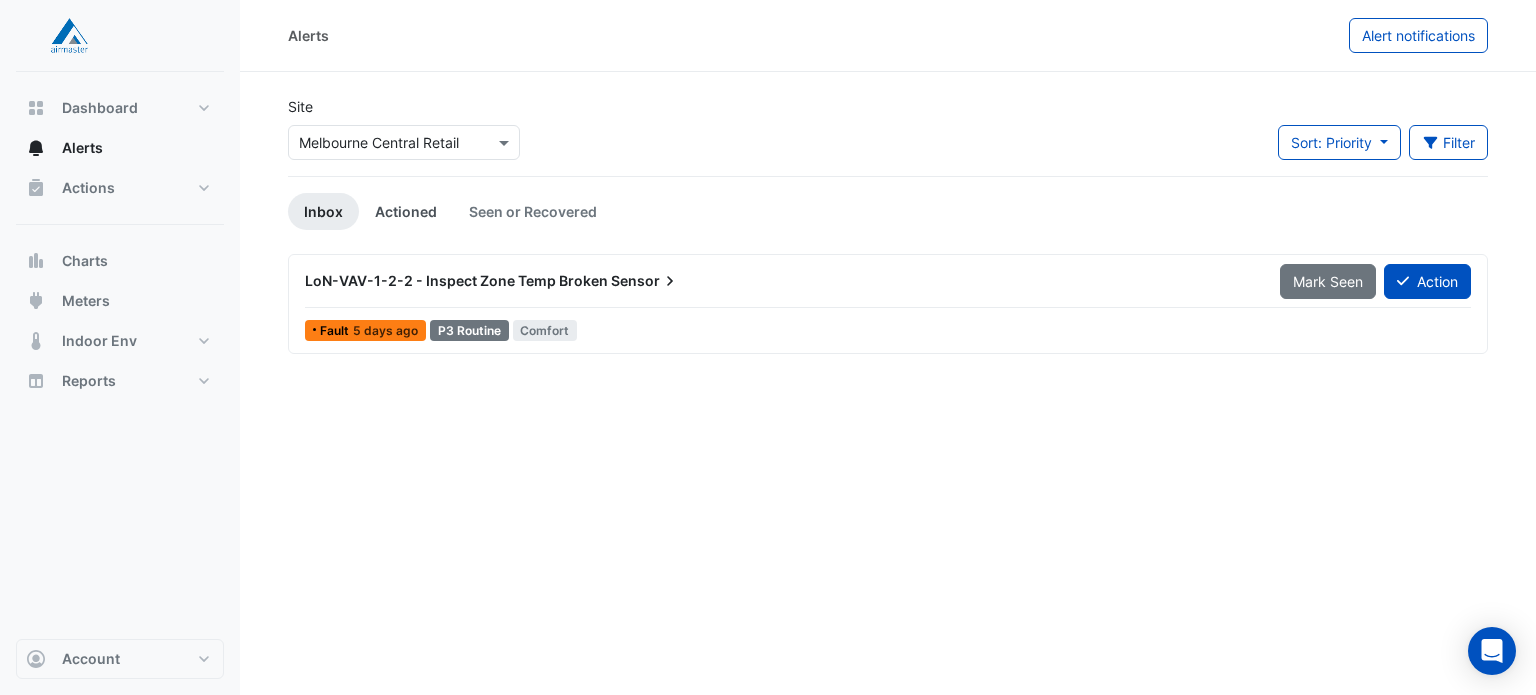click on "Actioned" at bounding box center (406, 211) 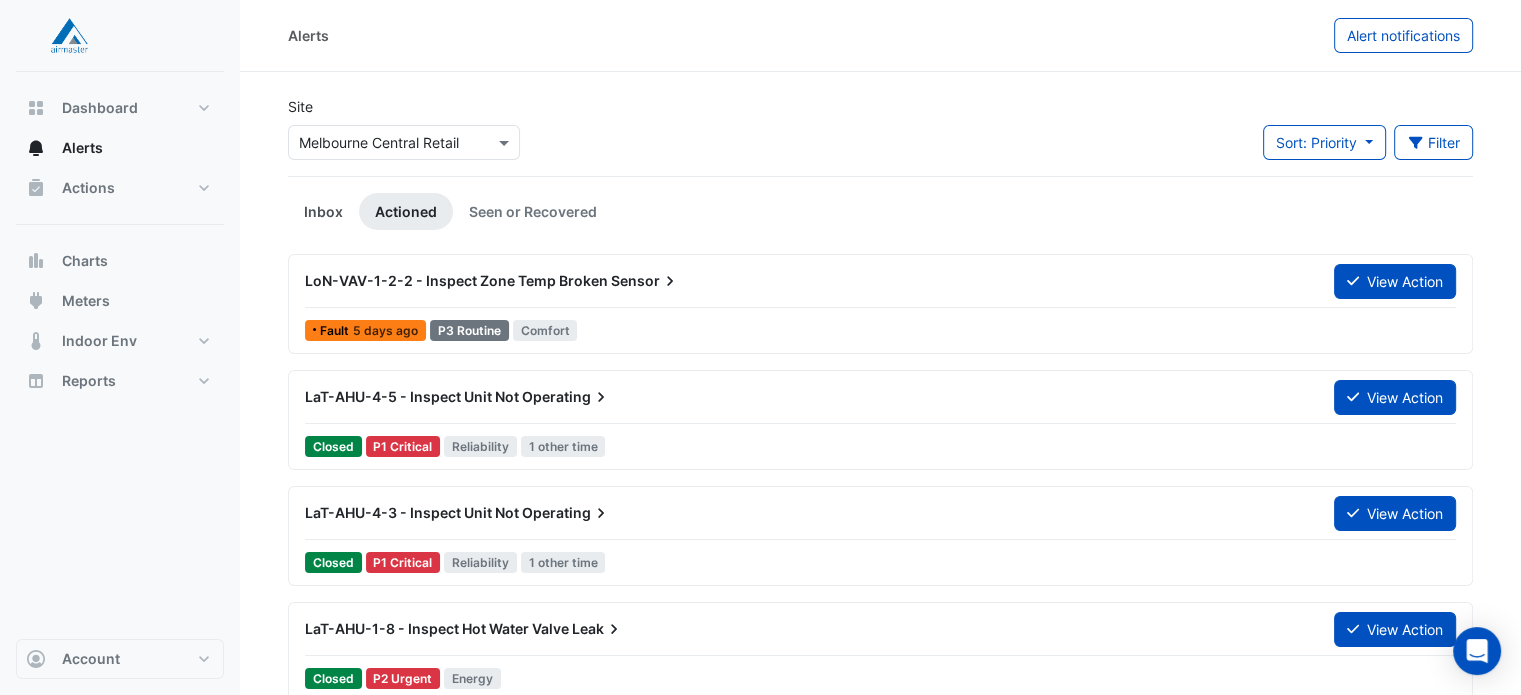 click on "Inbox" at bounding box center (323, 211) 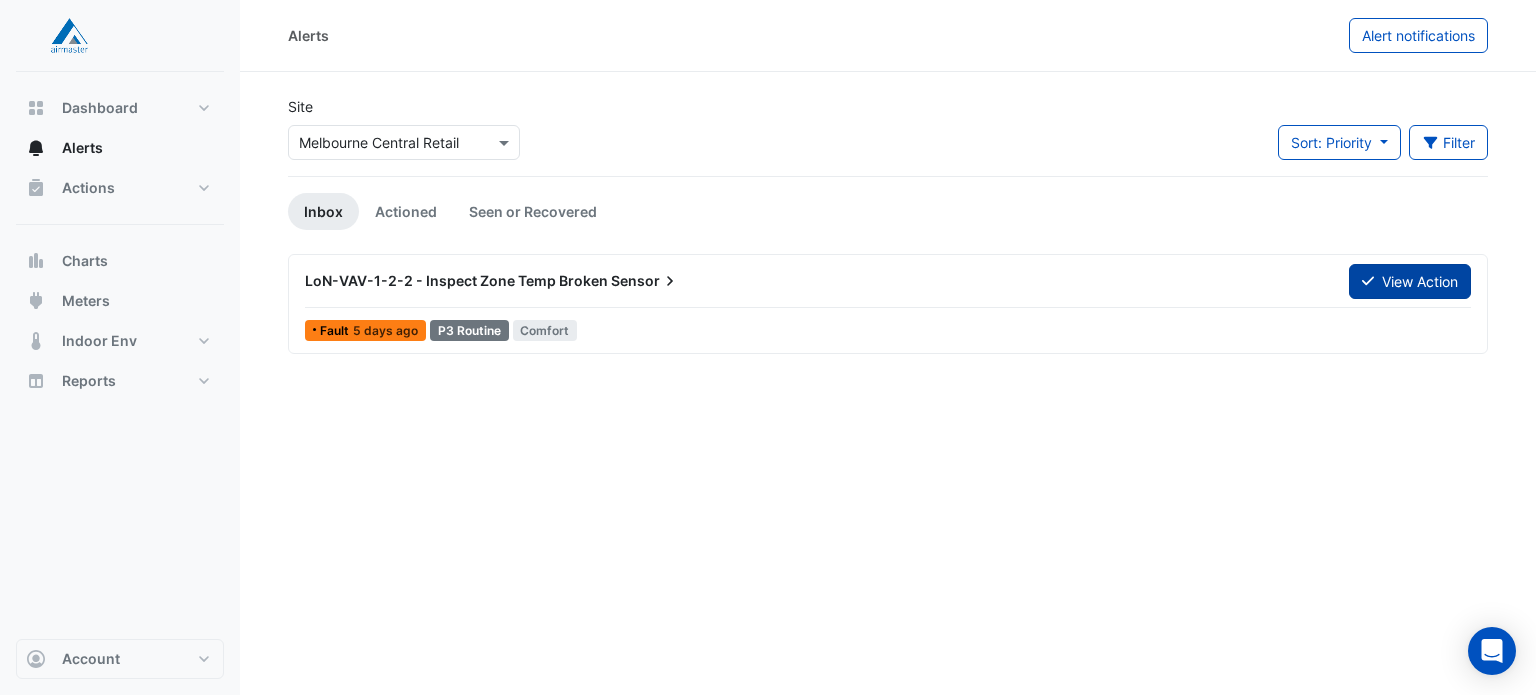 click on "View Action" at bounding box center (1410, 281) 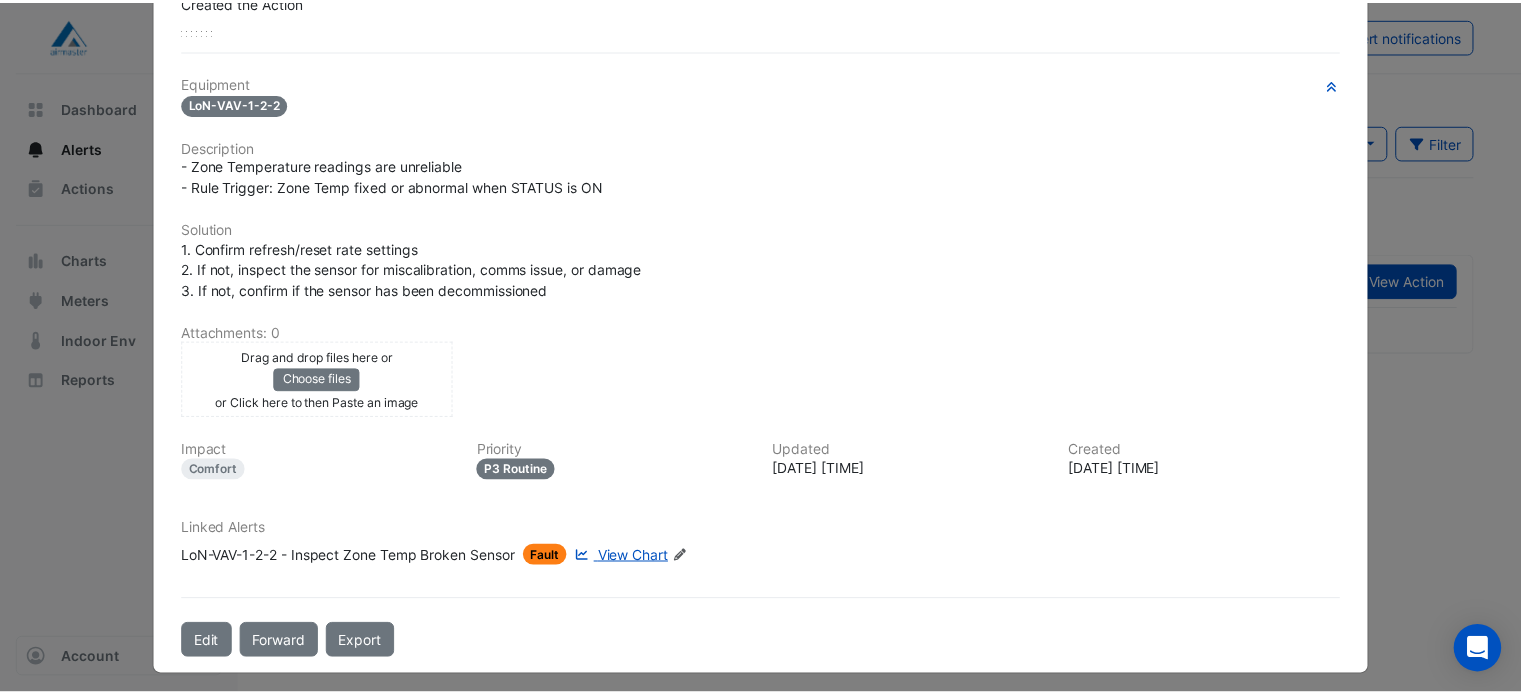 scroll, scrollTop: 0, scrollLeft: 0, axis: both 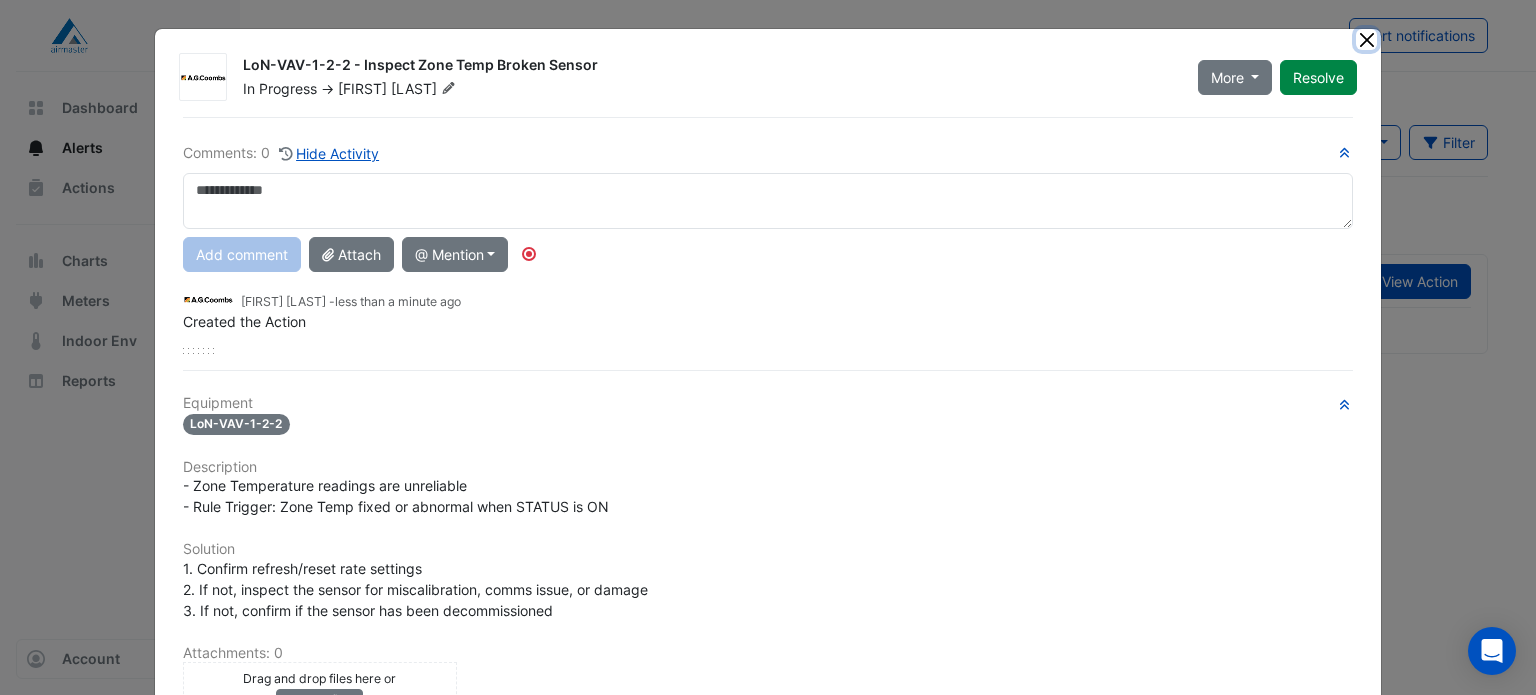 click 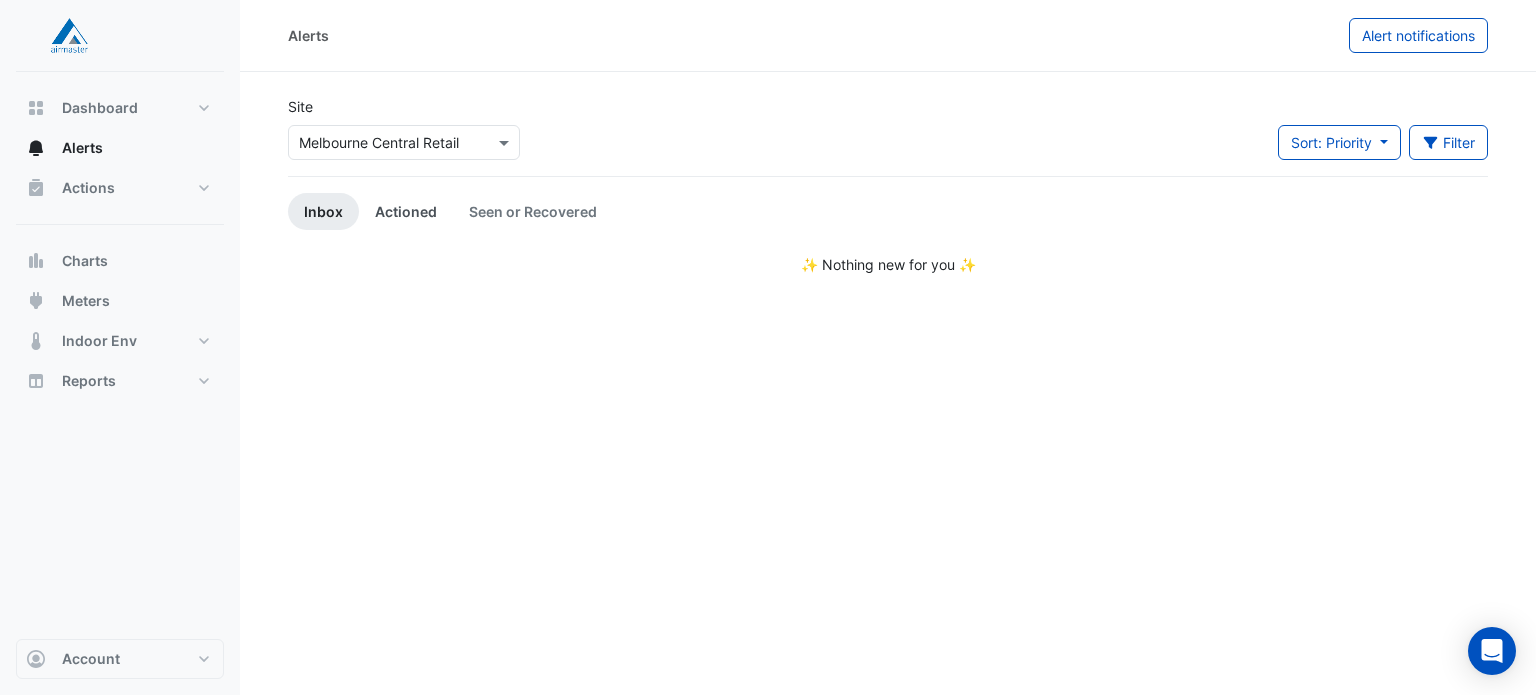 click on "Actioned" at bounding box center [406, 211] 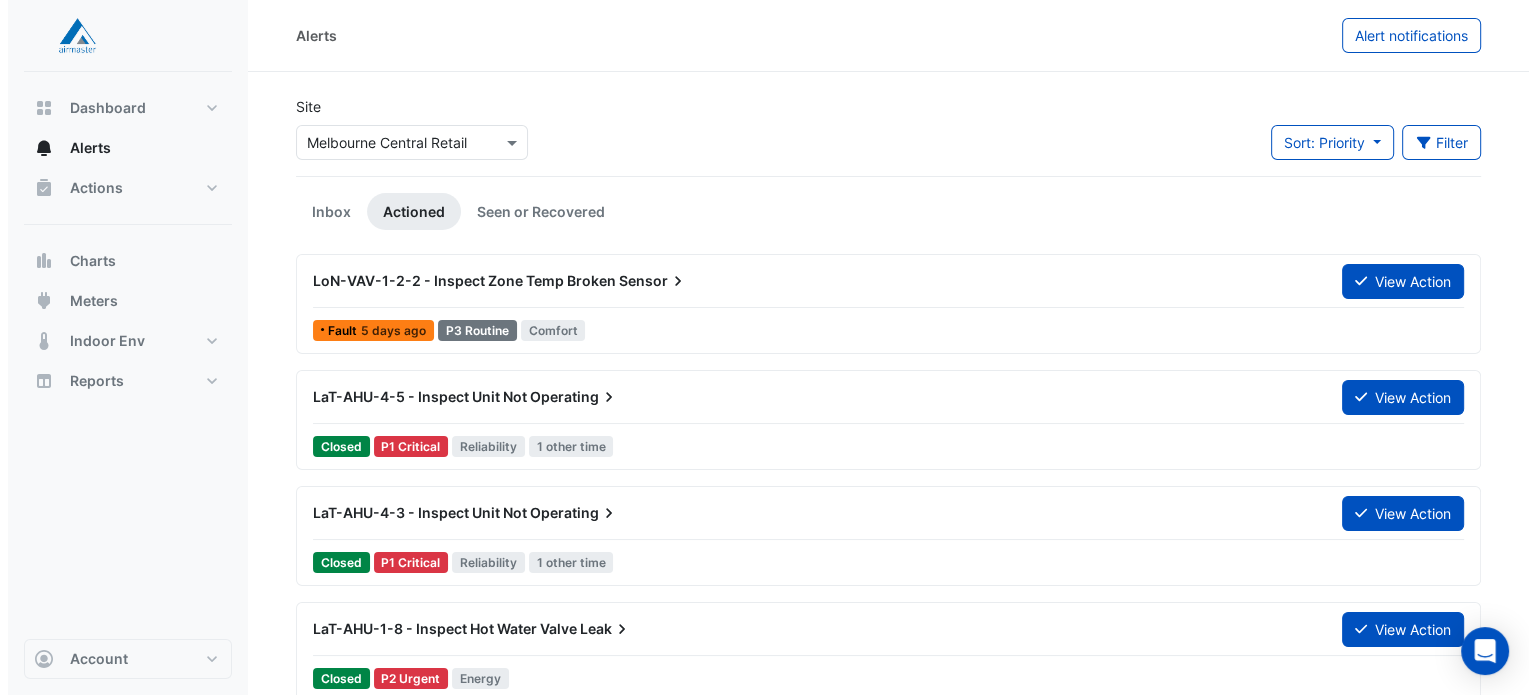 scroll, scrollTop: 100, scrollLeft: 0, axis: vertical 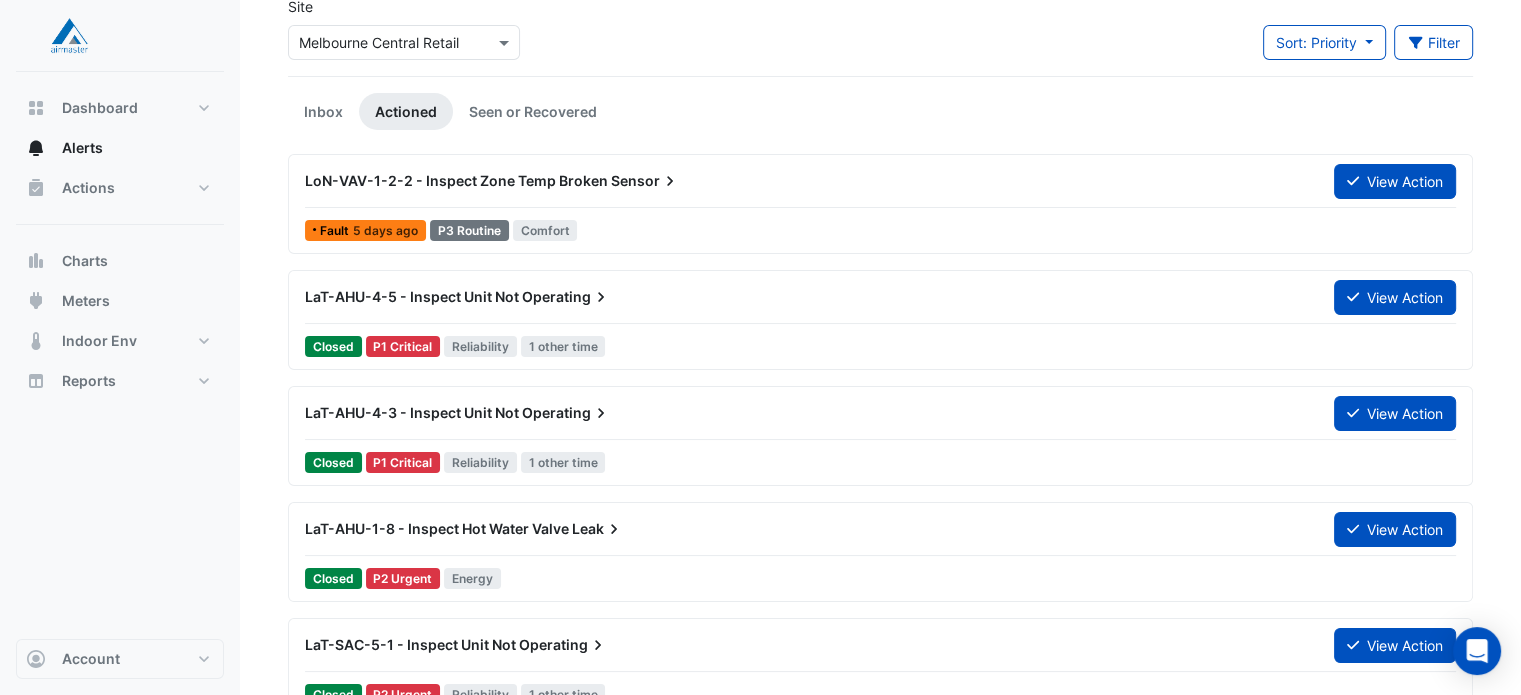 click on "Fault
5 days ago
P3 Routine
Comfort" at bounding box center (880, 230) 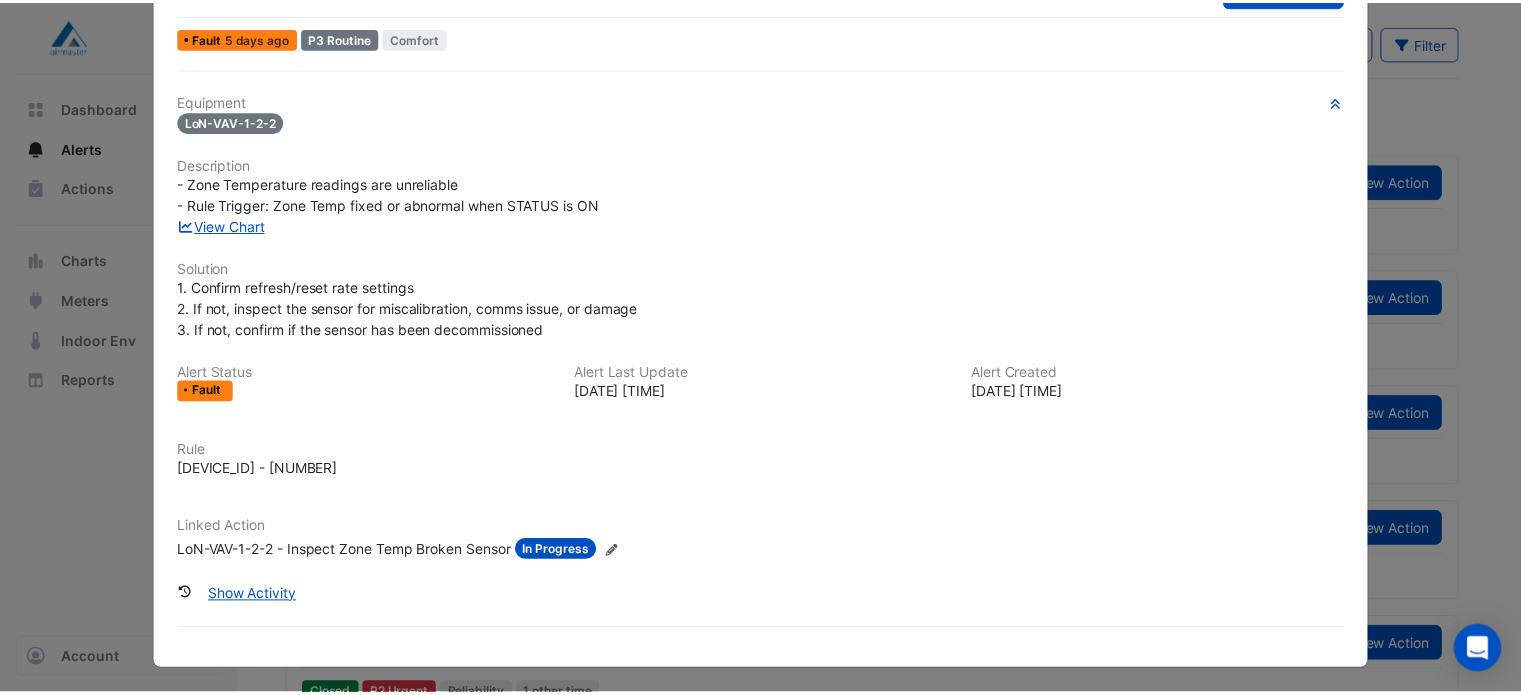 scroll, scrollTop: 0, scrollLeft: 0, axis: both 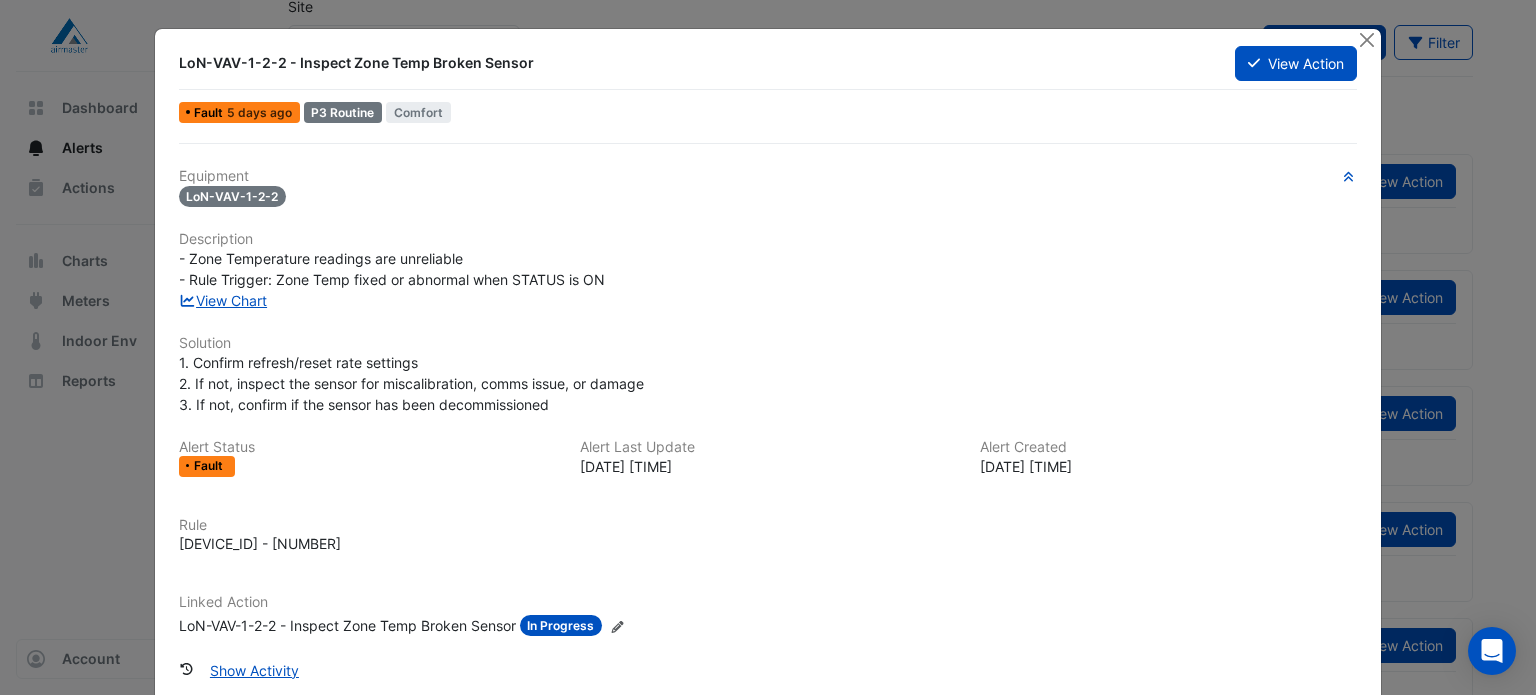 click 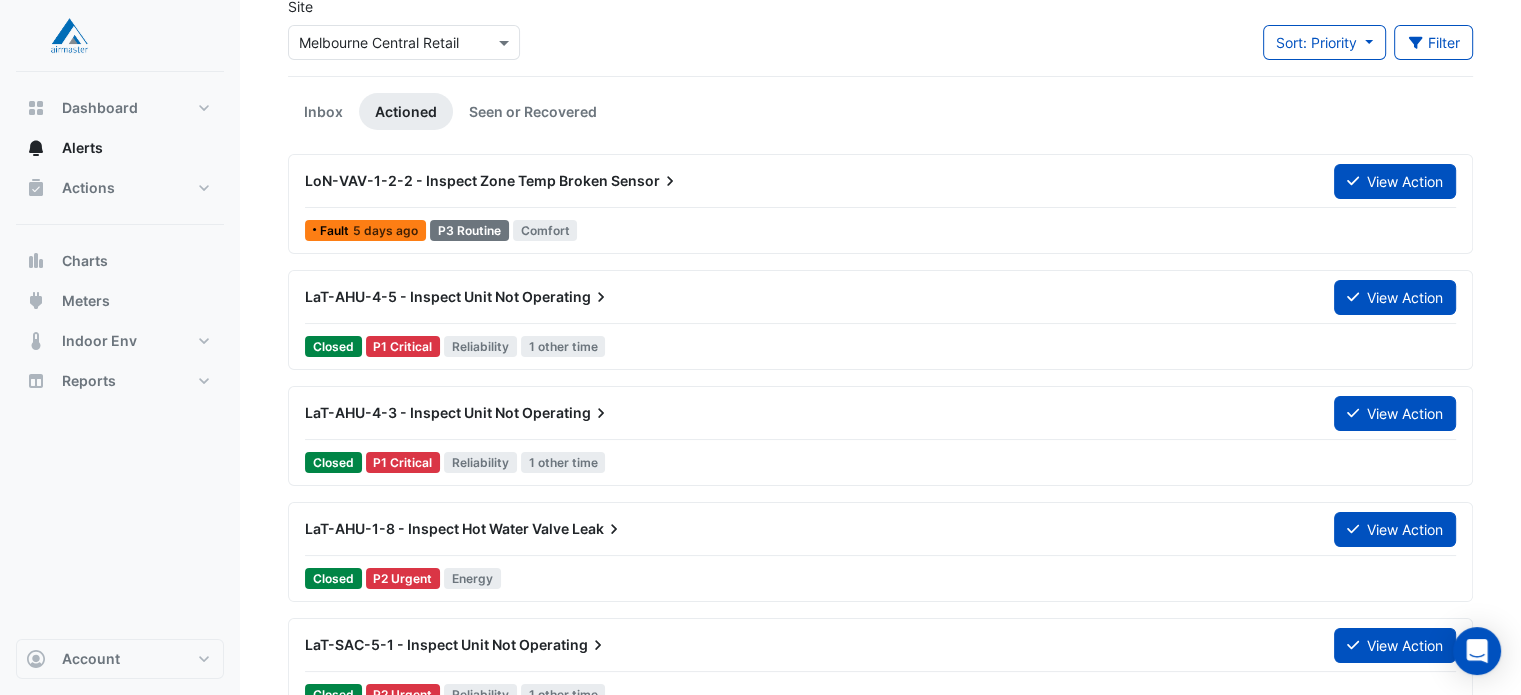scroll, scrollTop: 0, scrollLeft: 0, axis: both 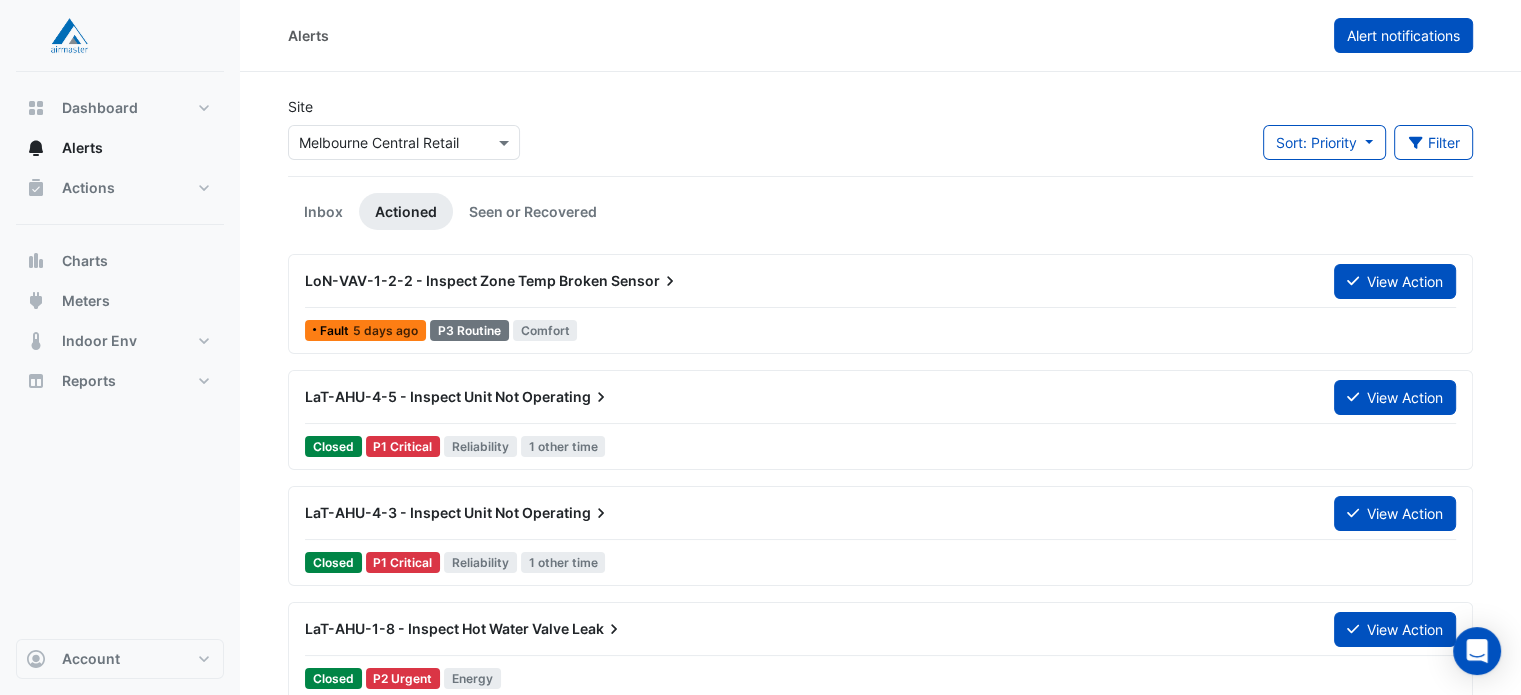 click on "Alert notifications" 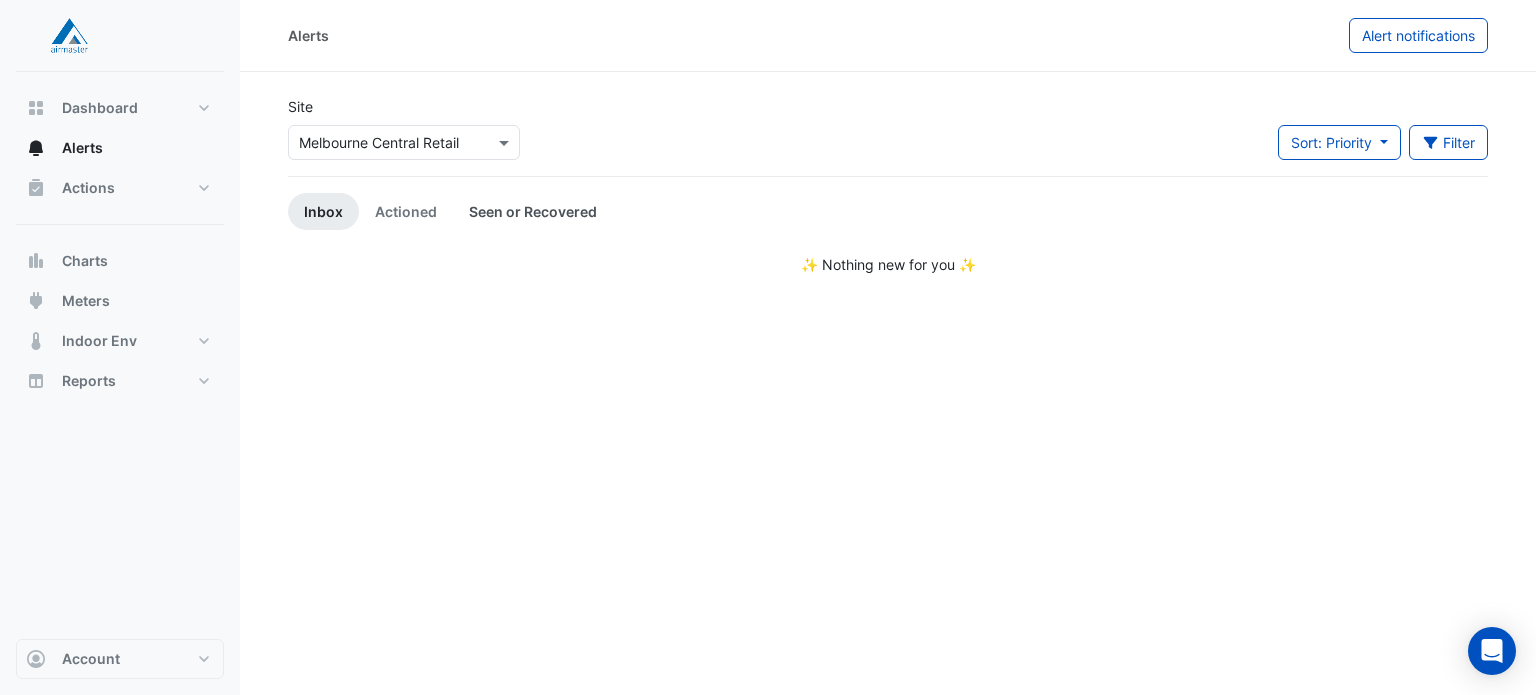 click on "Seen or Recovered" at bounding box center (533, 211) 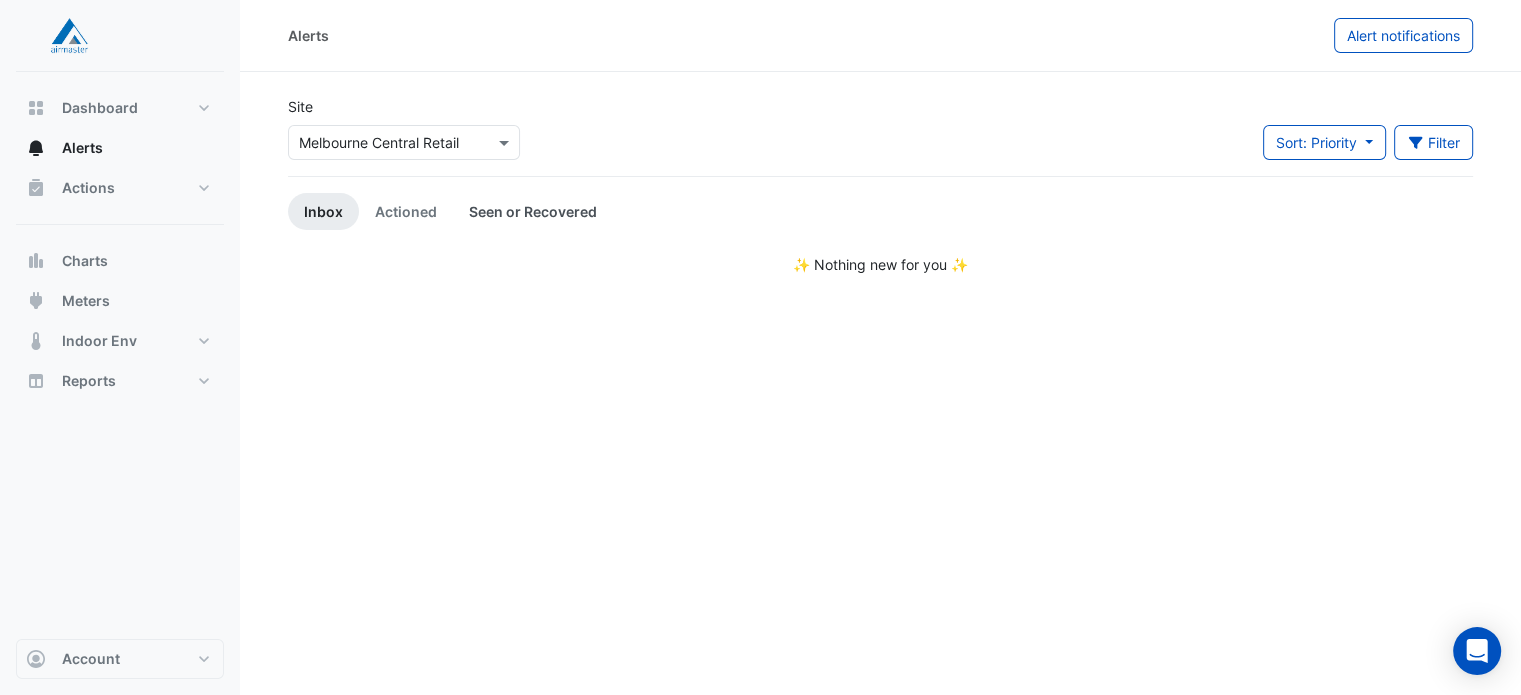 click on "Seen or Recovered" at bounding box center [533, 211] 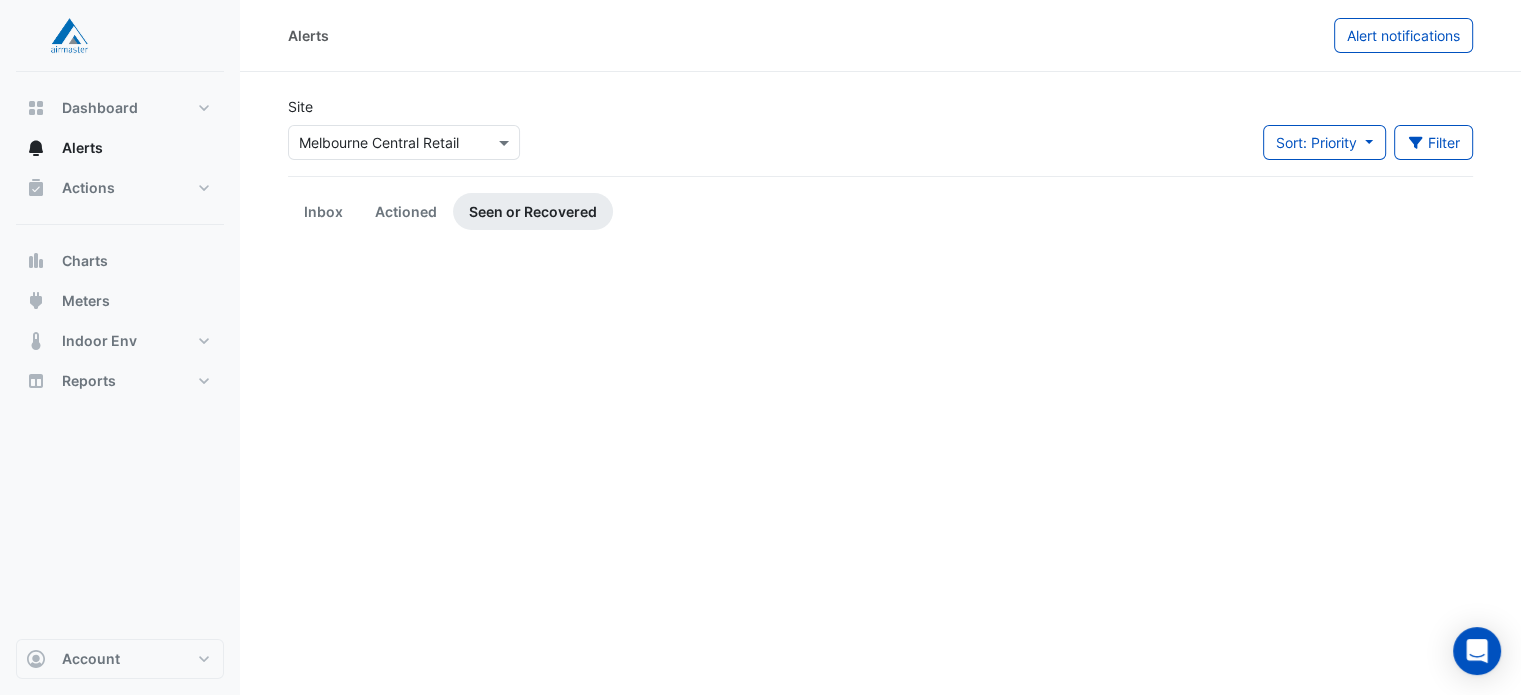 click on "Seen or Recovered" at bounding box center [533, 211] 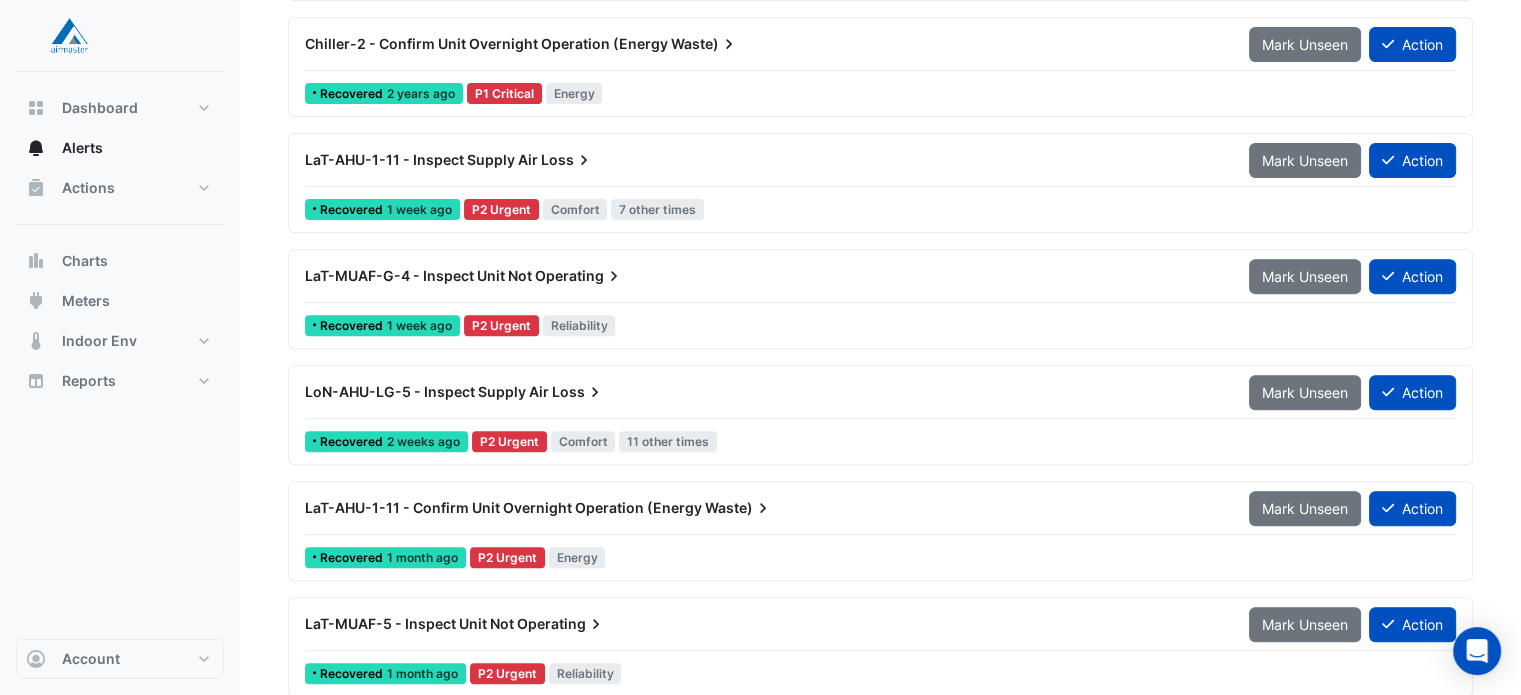 scroll, scrollTop: 0, scrollLeft: 0, axis: both 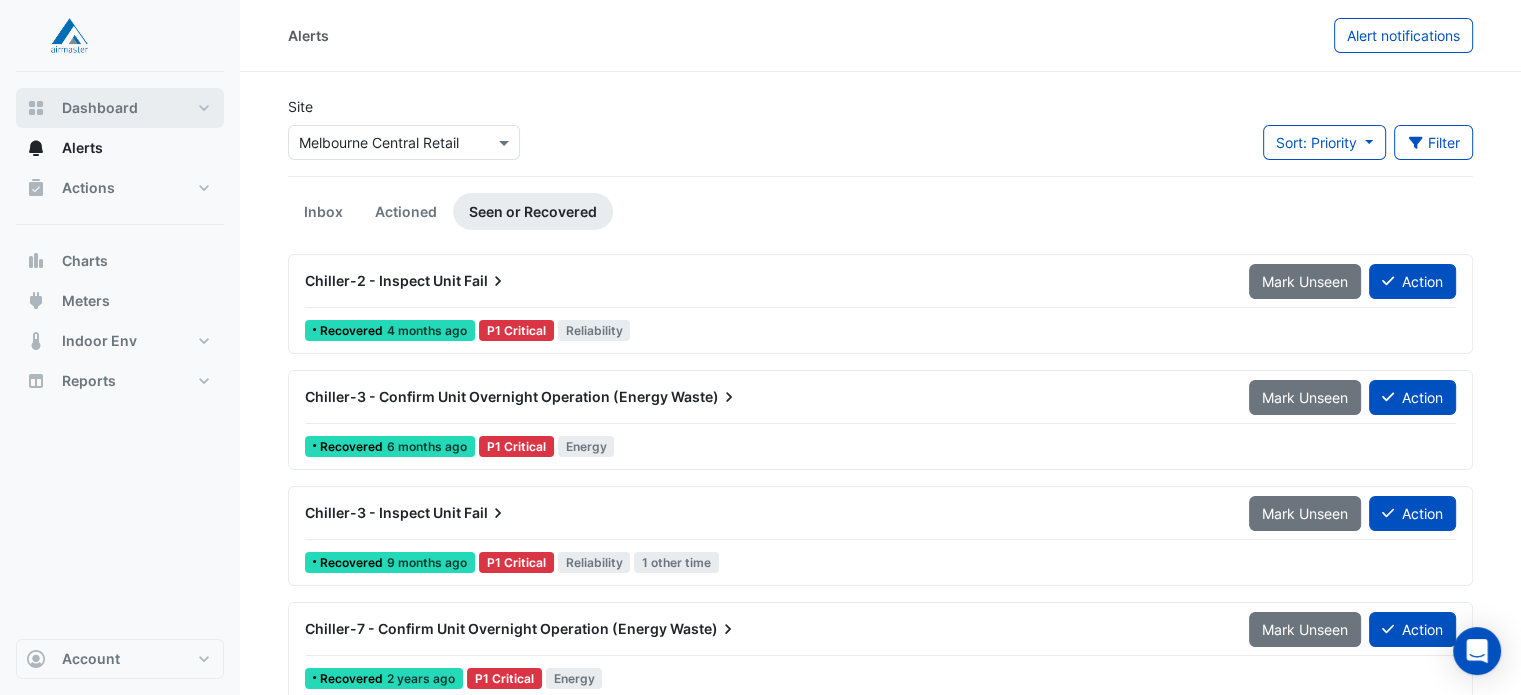 click on "Dashboard" at bounding box center [100, 108] 